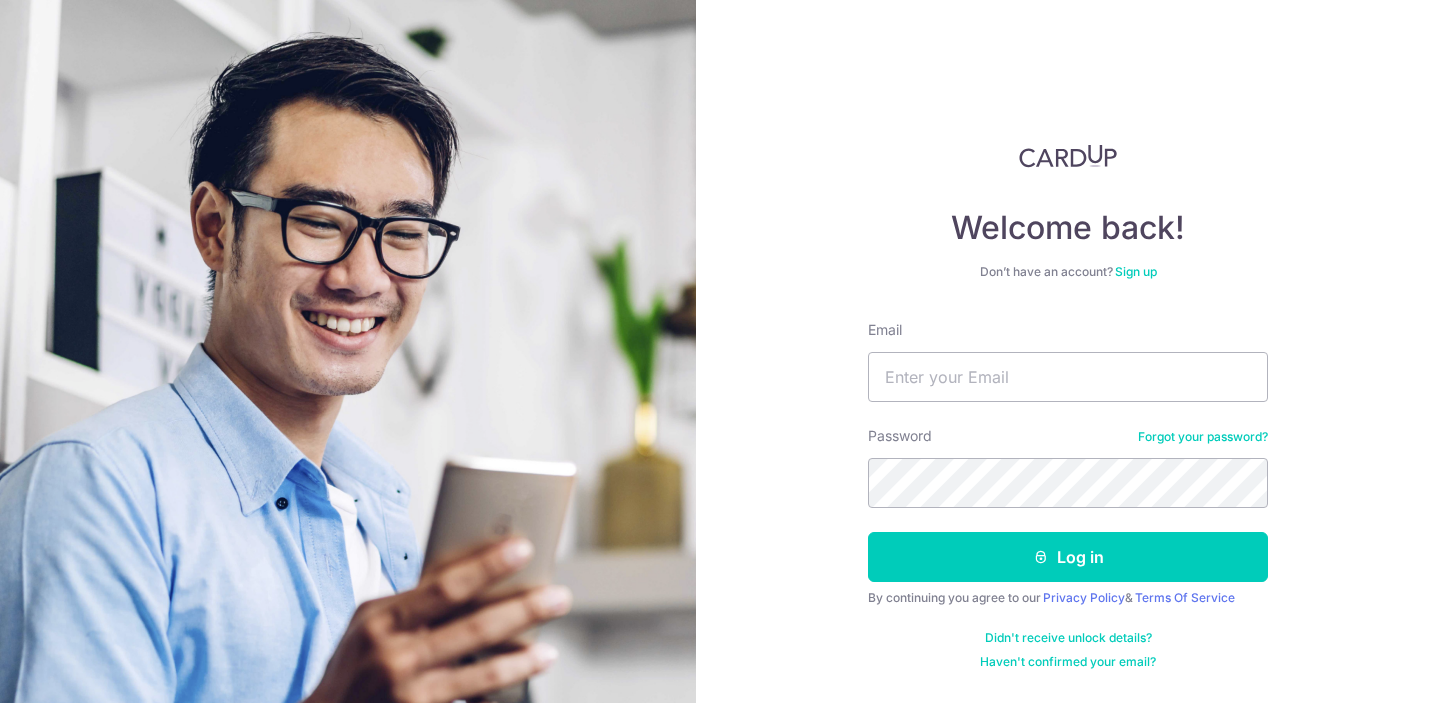 scroll, scrollTop: 0, scrollLeft: 0, axis: both 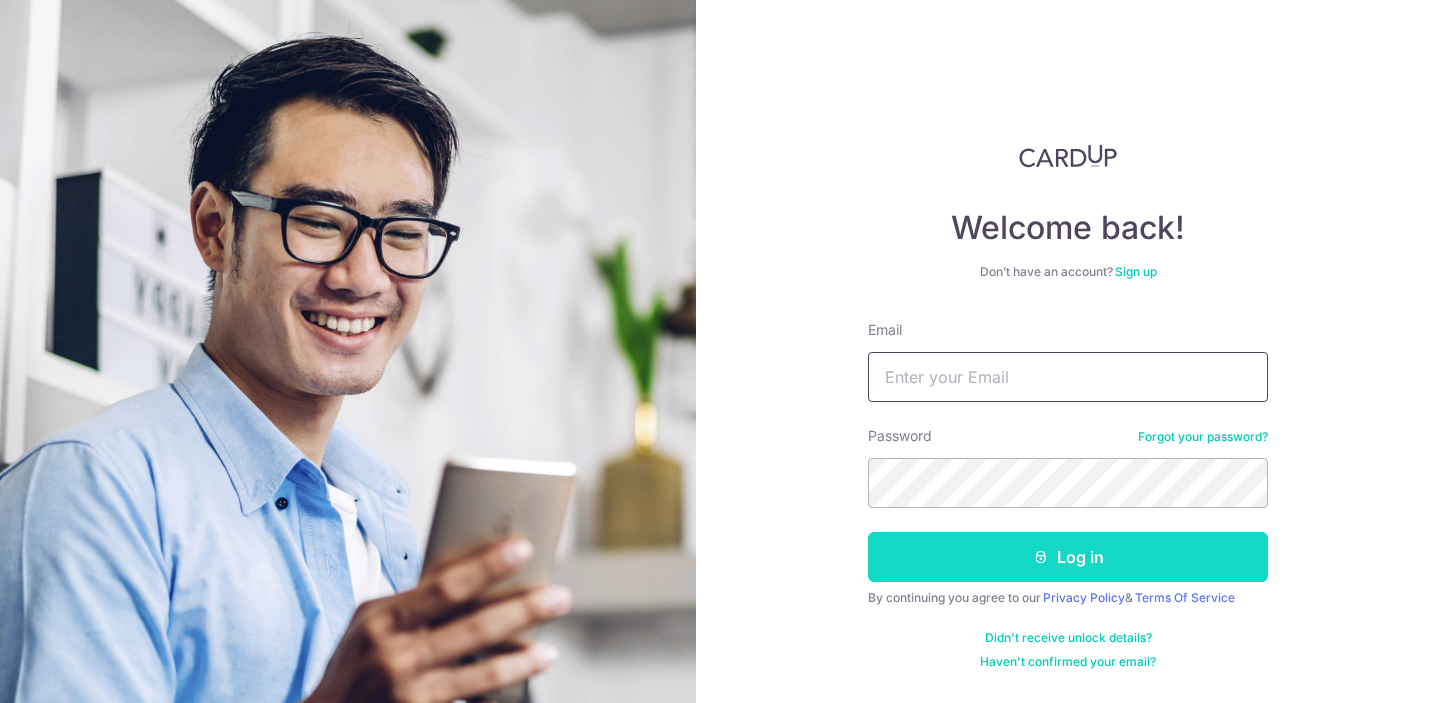 type on "[EMAIL]" 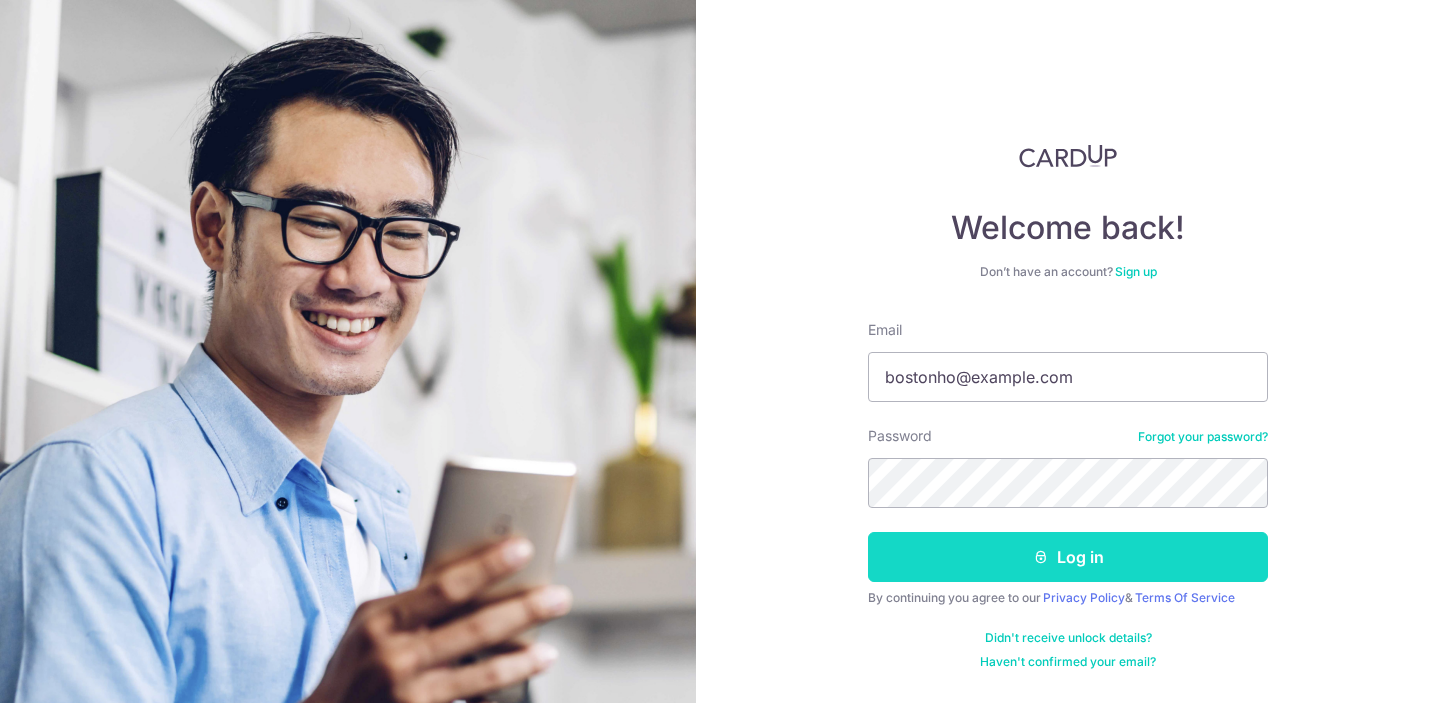 click on "Log in" at bounding box center (1068, 557) 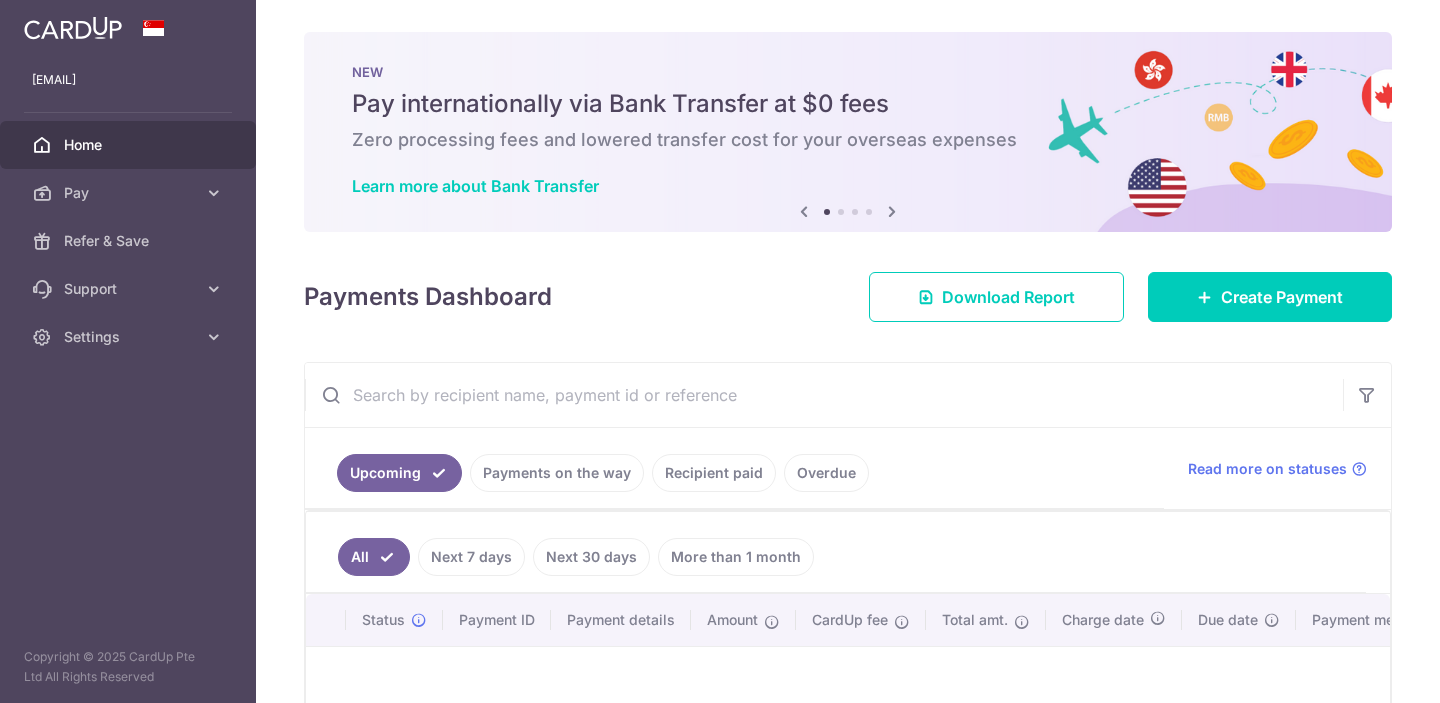 scroll, scrollTop: 0, scrollLeft: 0, axis: both 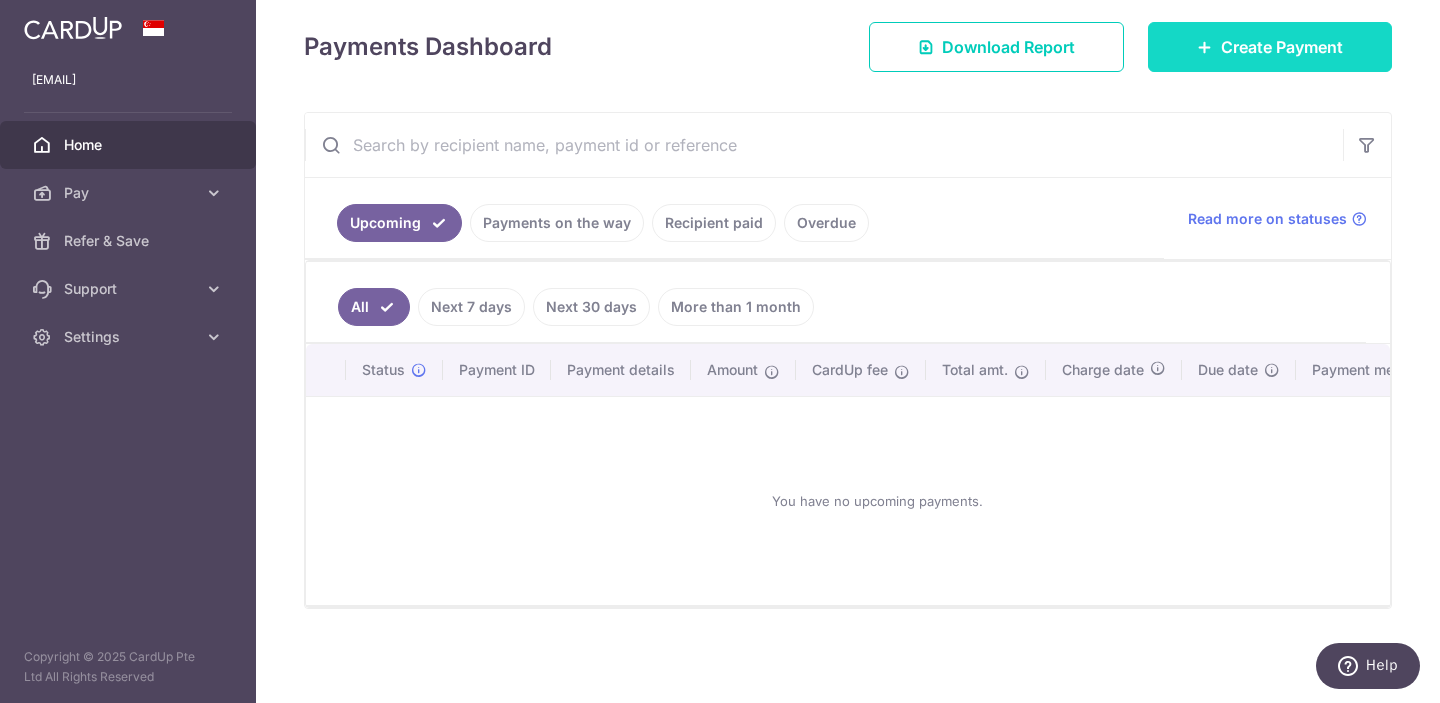 click on "Create Payment" at bounding box center [1282, 47] 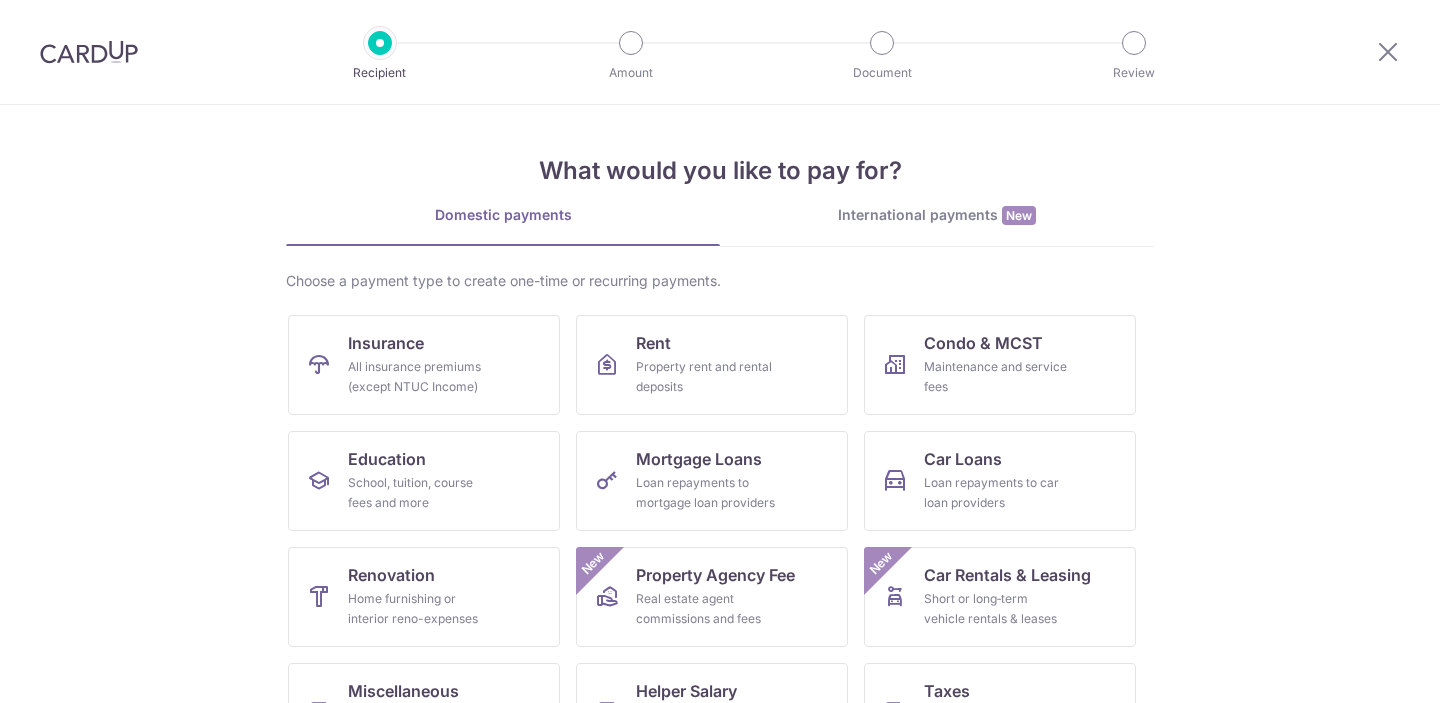 scroll, scrollTop: 0, scrollLeft: 0, axis: both 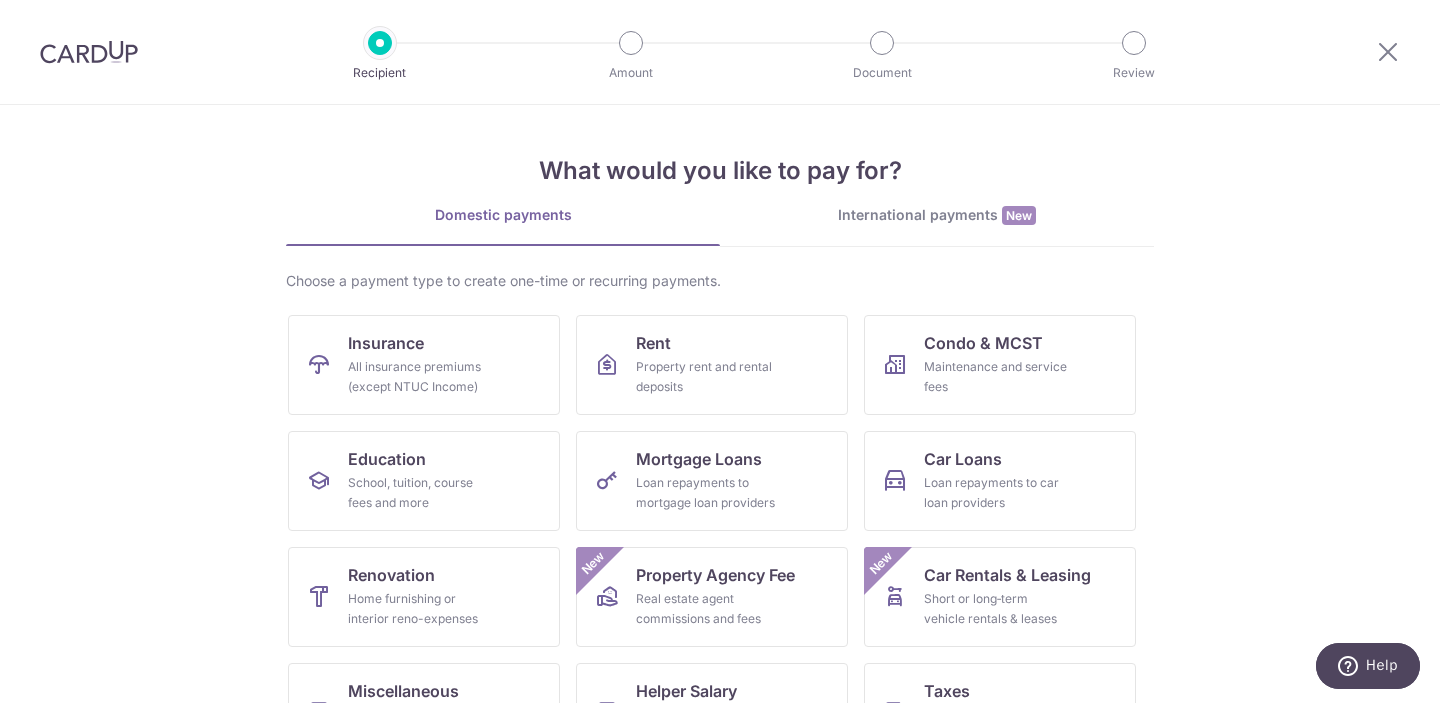 click on "International payments
New" at bounding box center [937, 215] 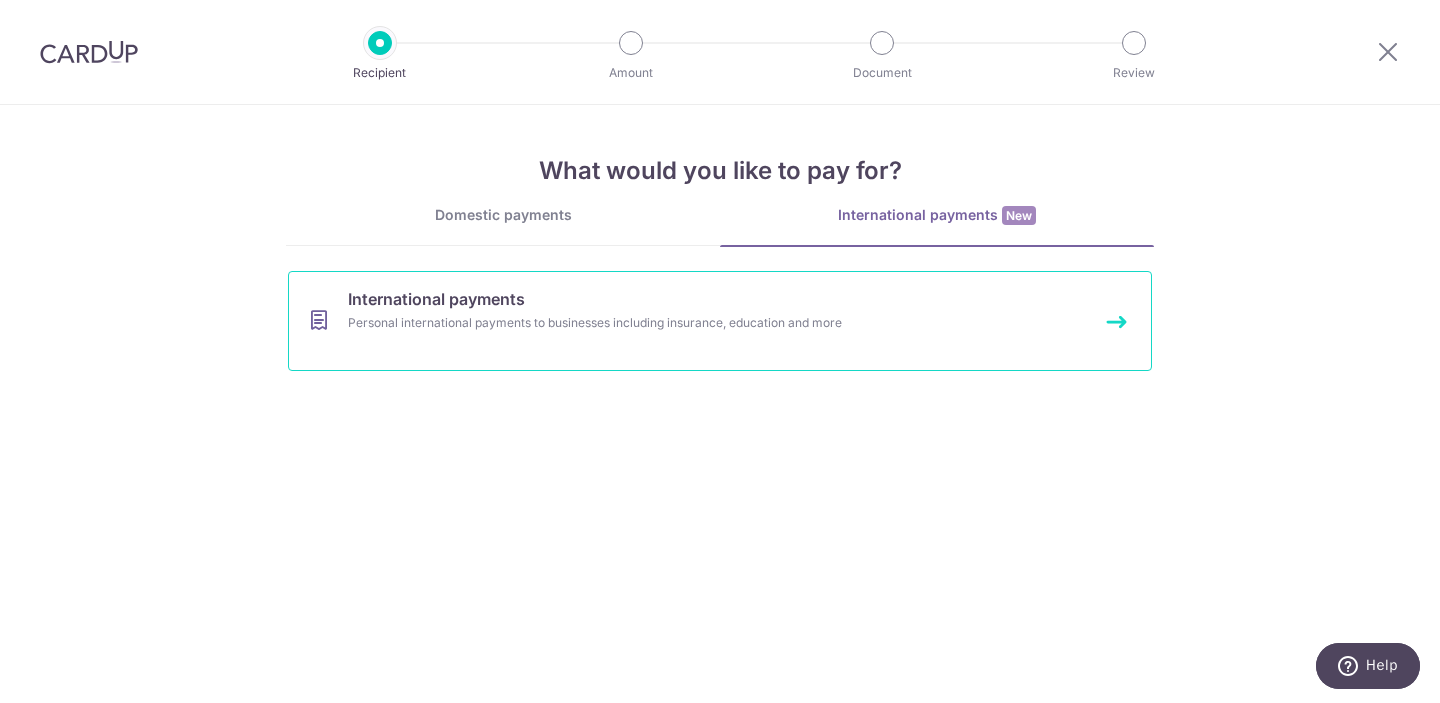 click on "International payments Personal international payments to businesses including insurance, education and more" at bounding box center [720, 321] 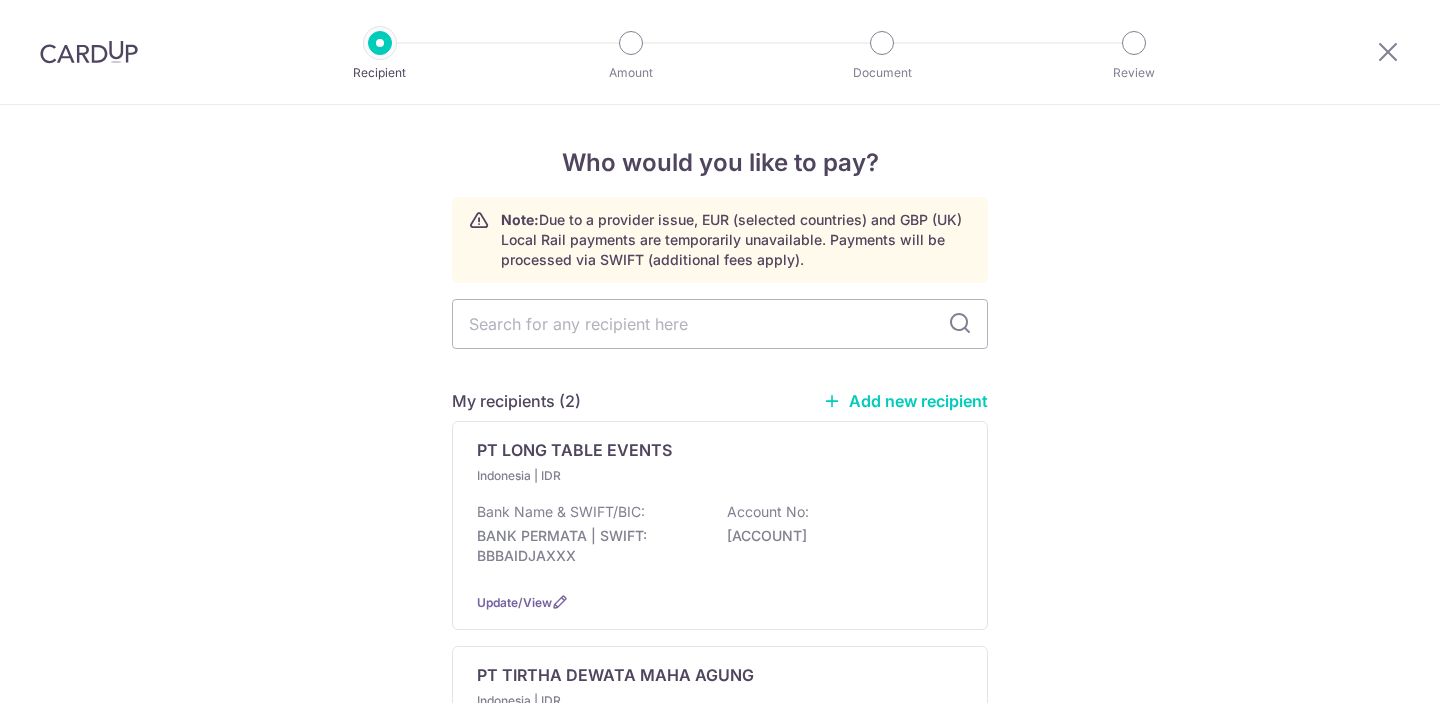 scroll, scrollTop: 0, scrollLeft: 0, axis: both 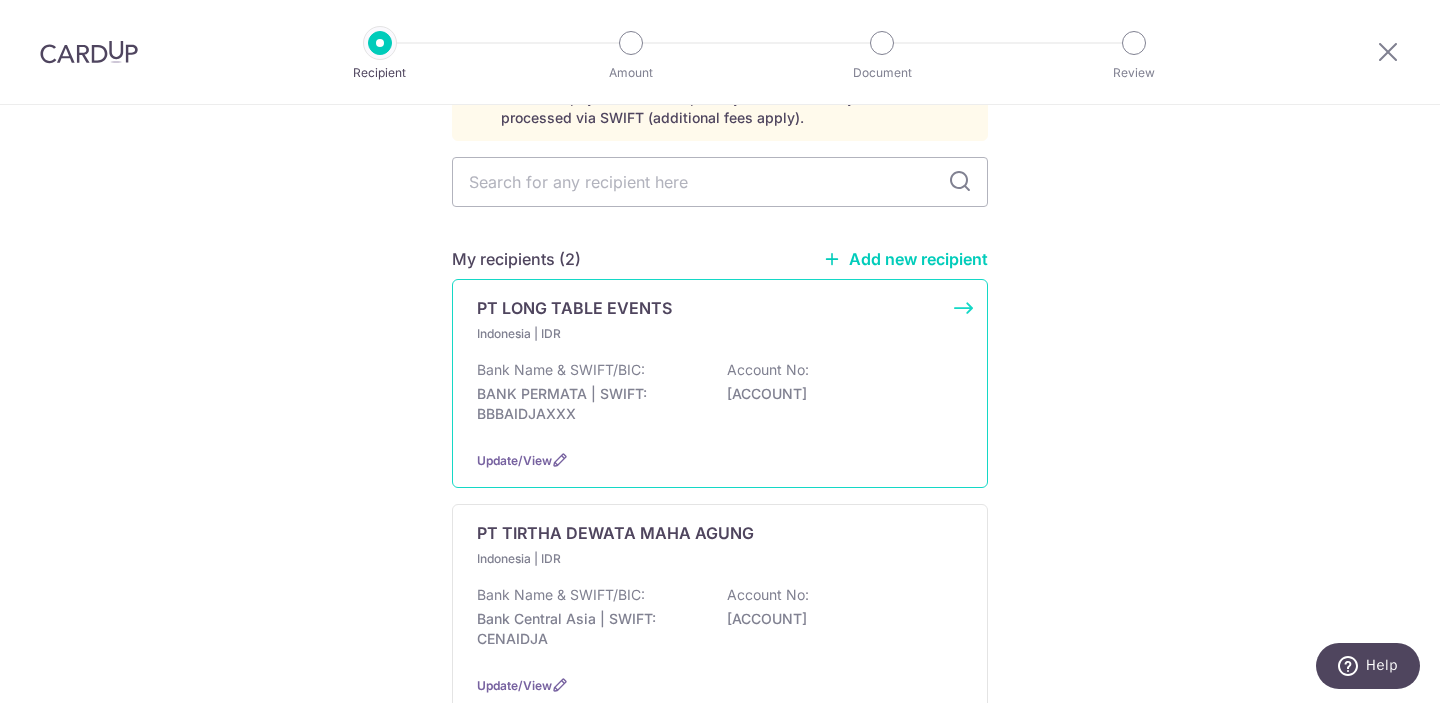 click on "Indonesia | IDR
Bank Name & SWIFT/BIC:
BANK PERMATA | SWIFT: BBBAIDJAXXX
Account No:
1237827402" at bounding box center (720, 379) 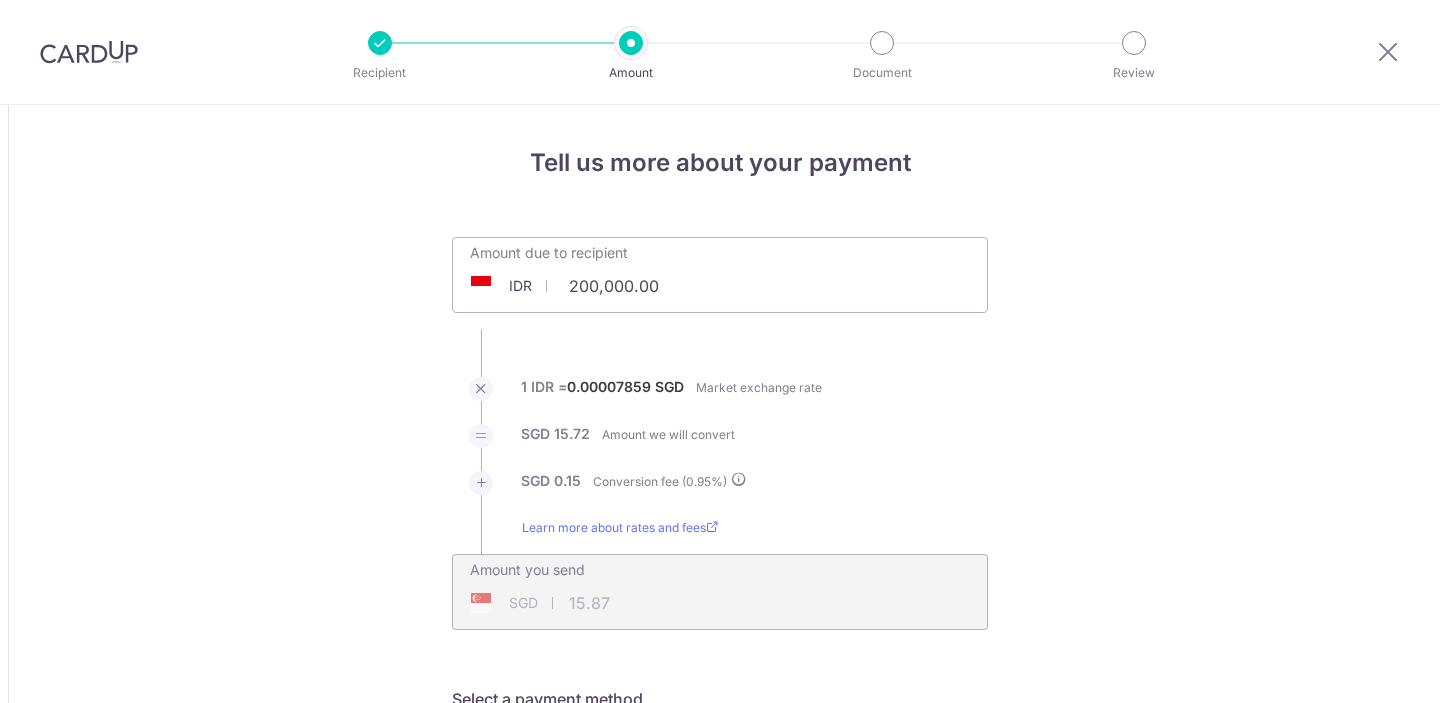 scroll, scrollTop: 0, scrollLeft: 0, axis: both 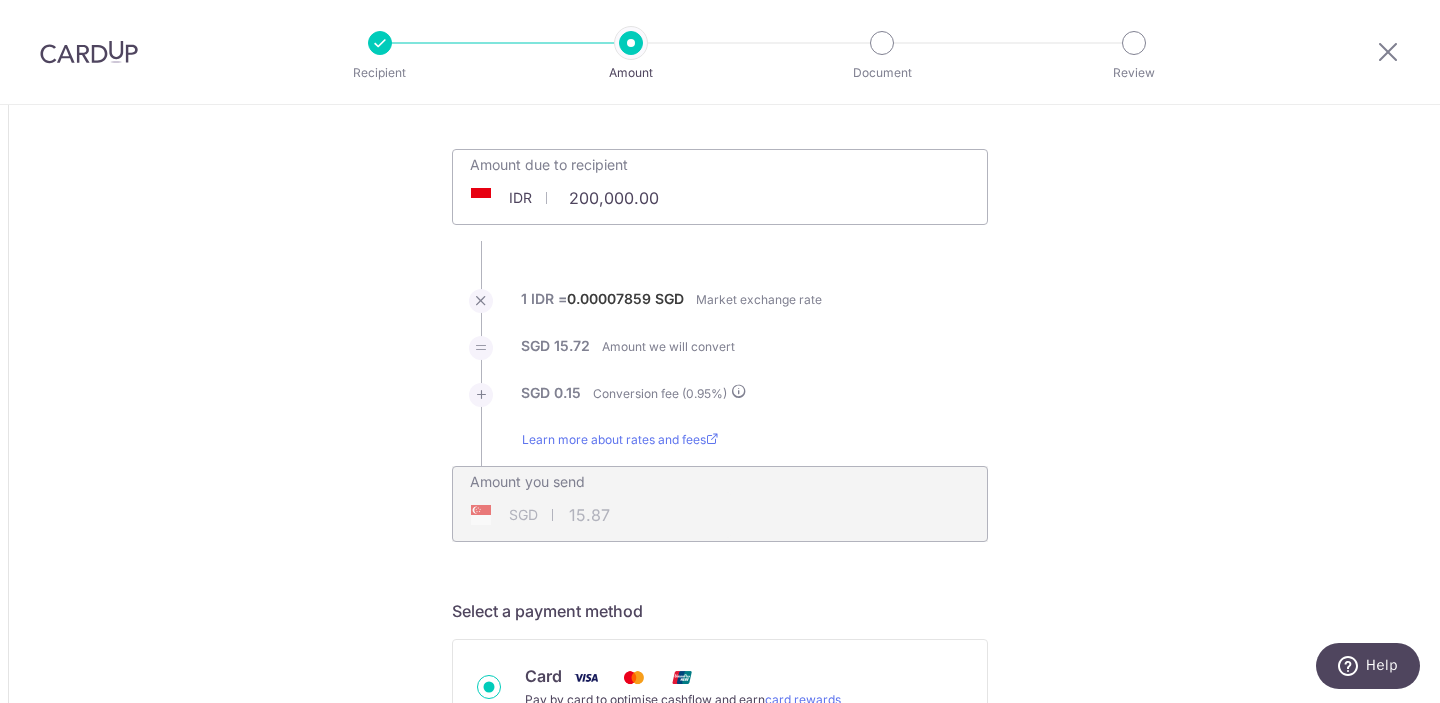 drag, startPoint x: 685, startPoint y: 211, endPoint x: 435, endPoint y: 211, distance: 250 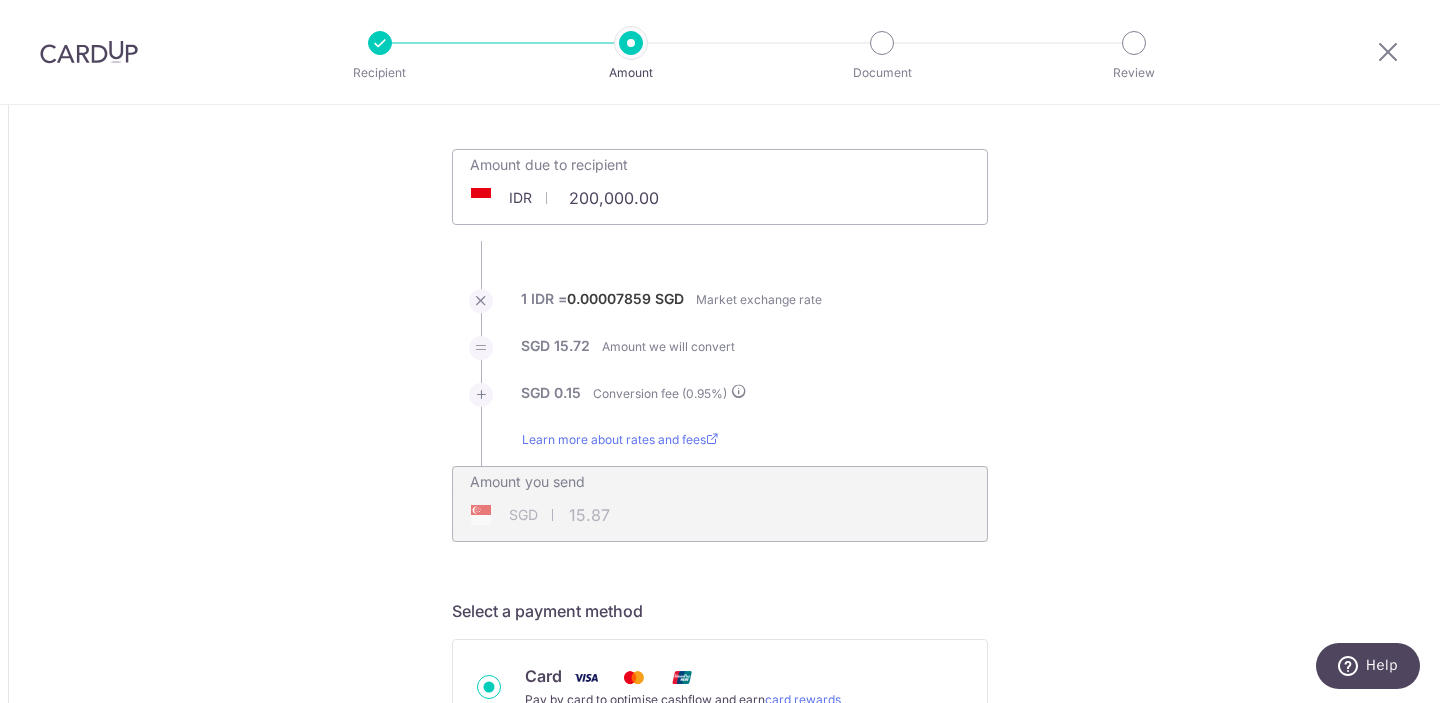 drag, startPoint x: 669, startPoint y: 200, endPoint x: 464, endPoint y: 200, distance: 205 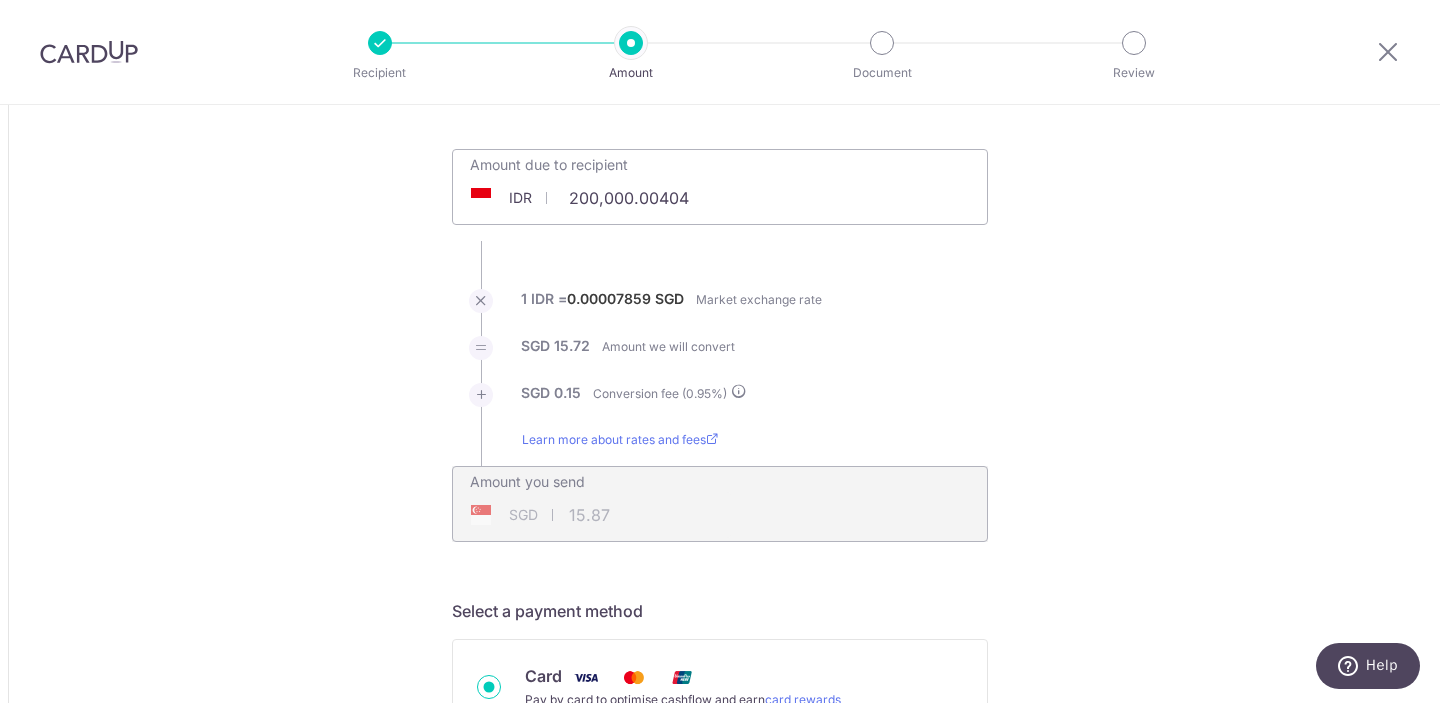 click on "Tell us more about your payment
Amount due to recipient
IDR
200,000.00404
200000
1 IDR =  0.00007859   SGD
Market exchange rate
SGD
15.72
Amount we will convert
SGD 0.15" at bounding box center [720, 1238] 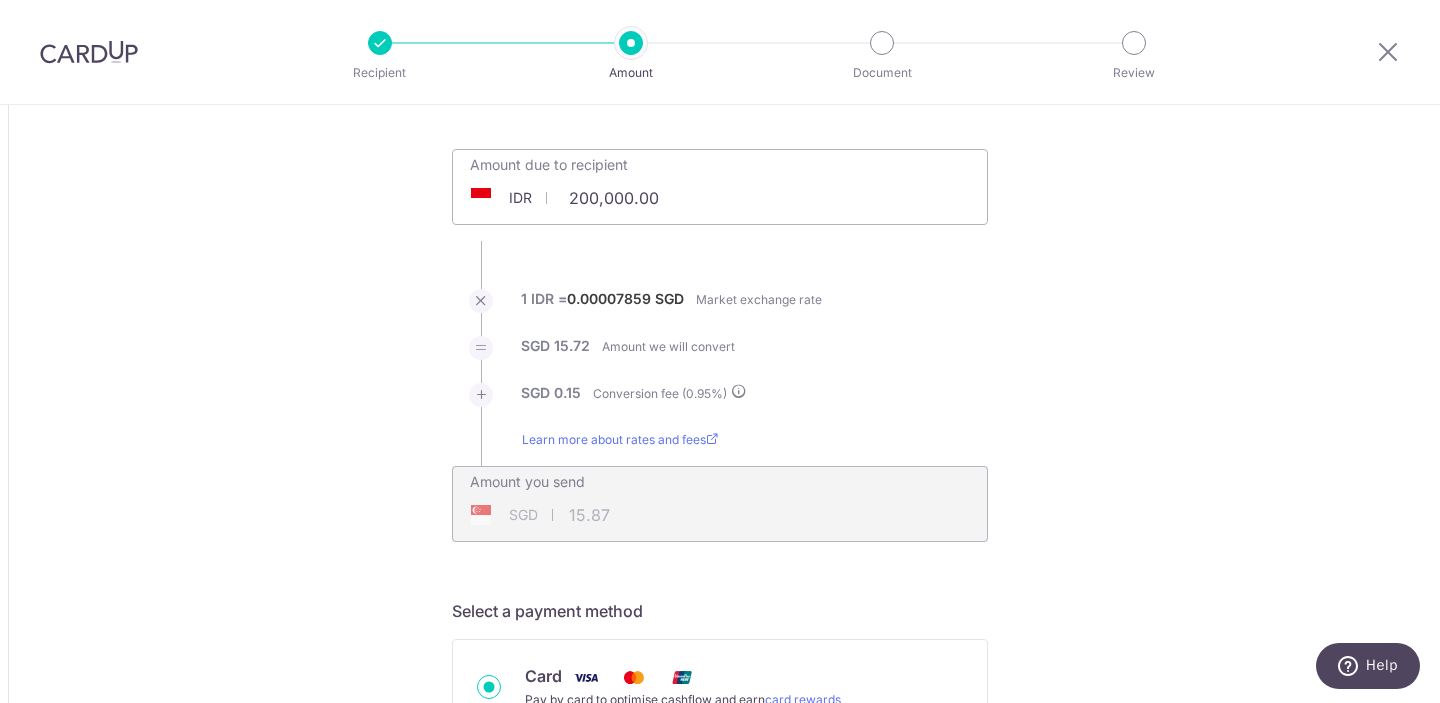 click on "200,000.00" at bounding box center [607, 198] 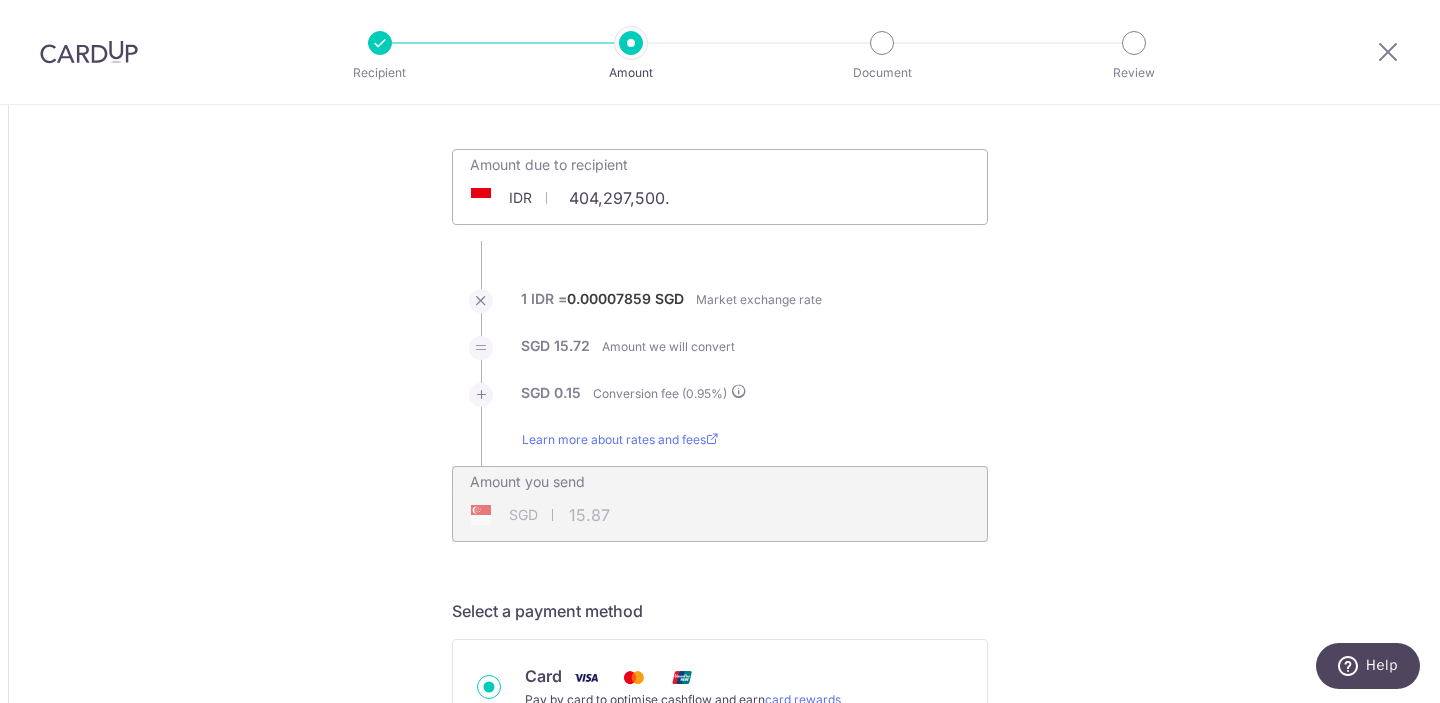 click on "1 IDR =  0.00007859   SGD
Market exchange rate" at bounding box center [720, 312] 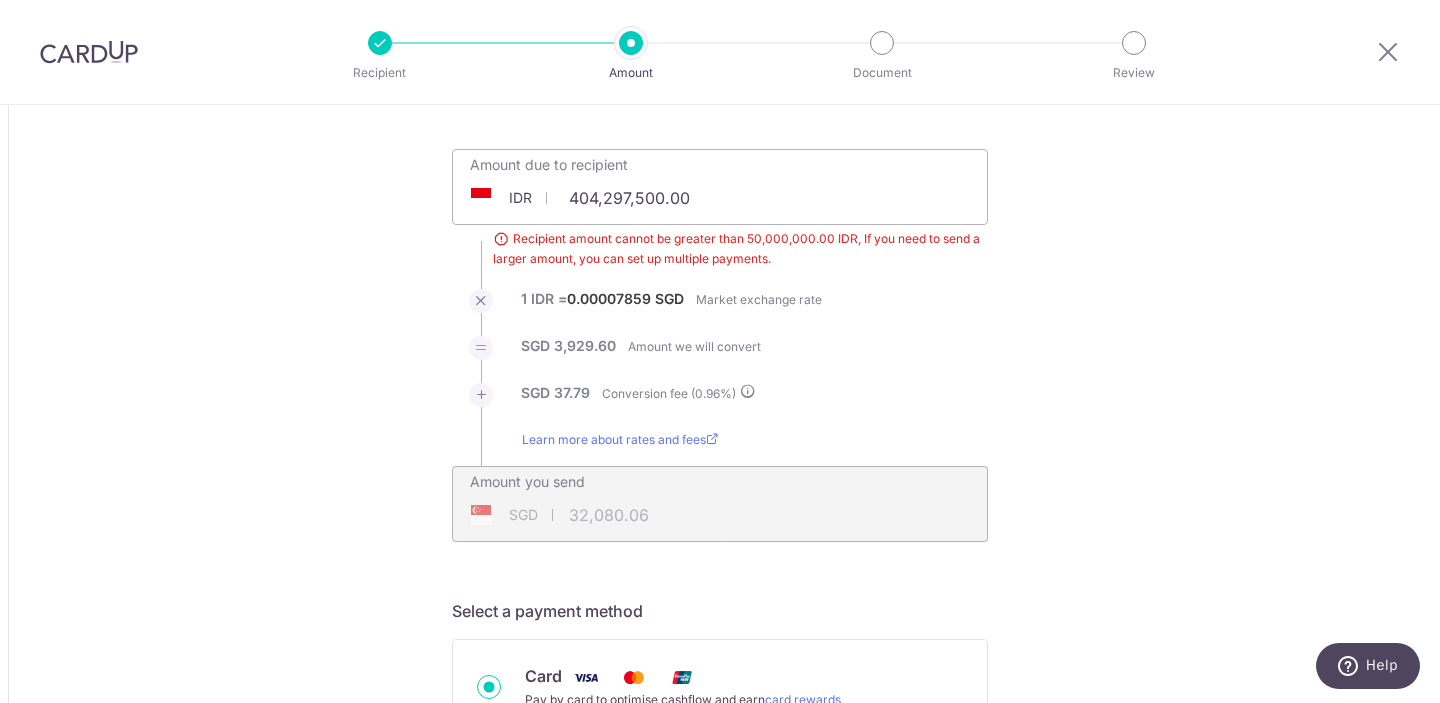 type on "50,000,000.00" 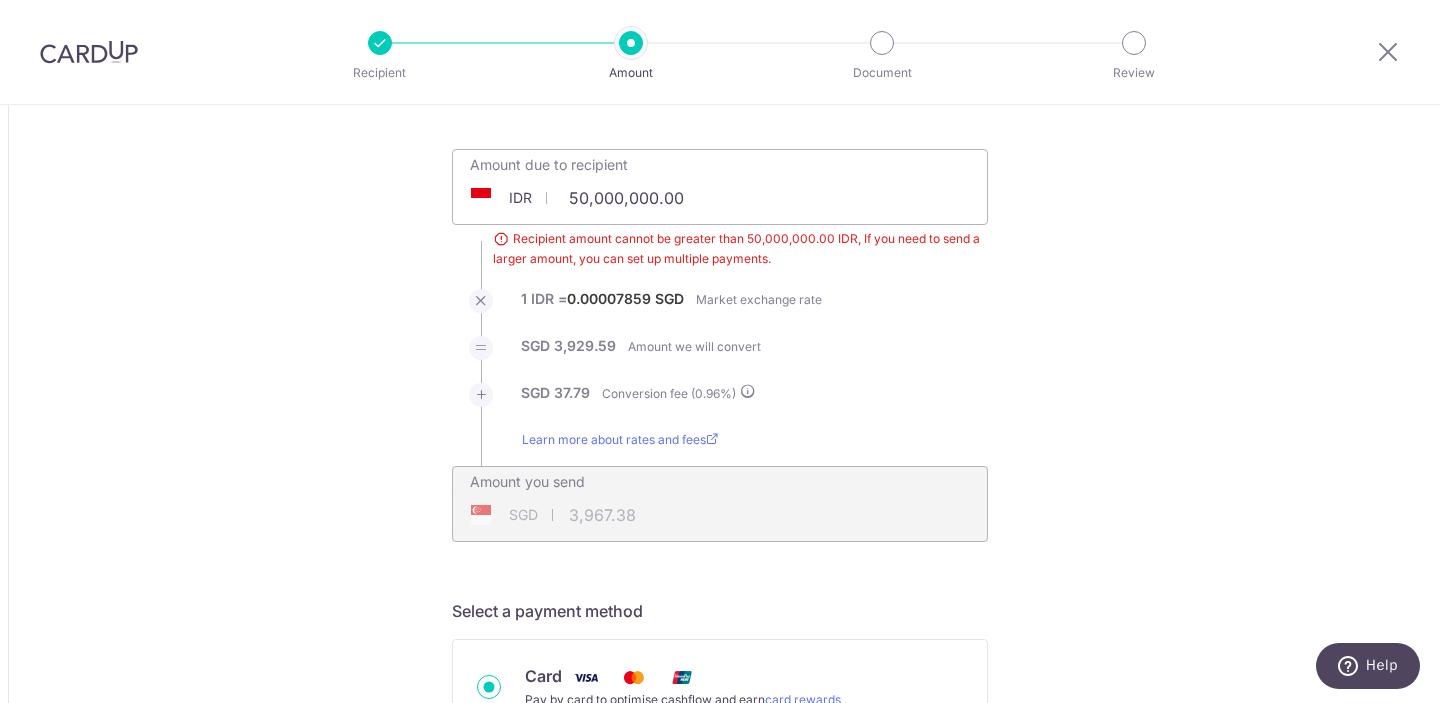 drag, startPoint x: 657, startPoint y: 200, endPoint x: 557, endPoint y: 201, distance: 100.005 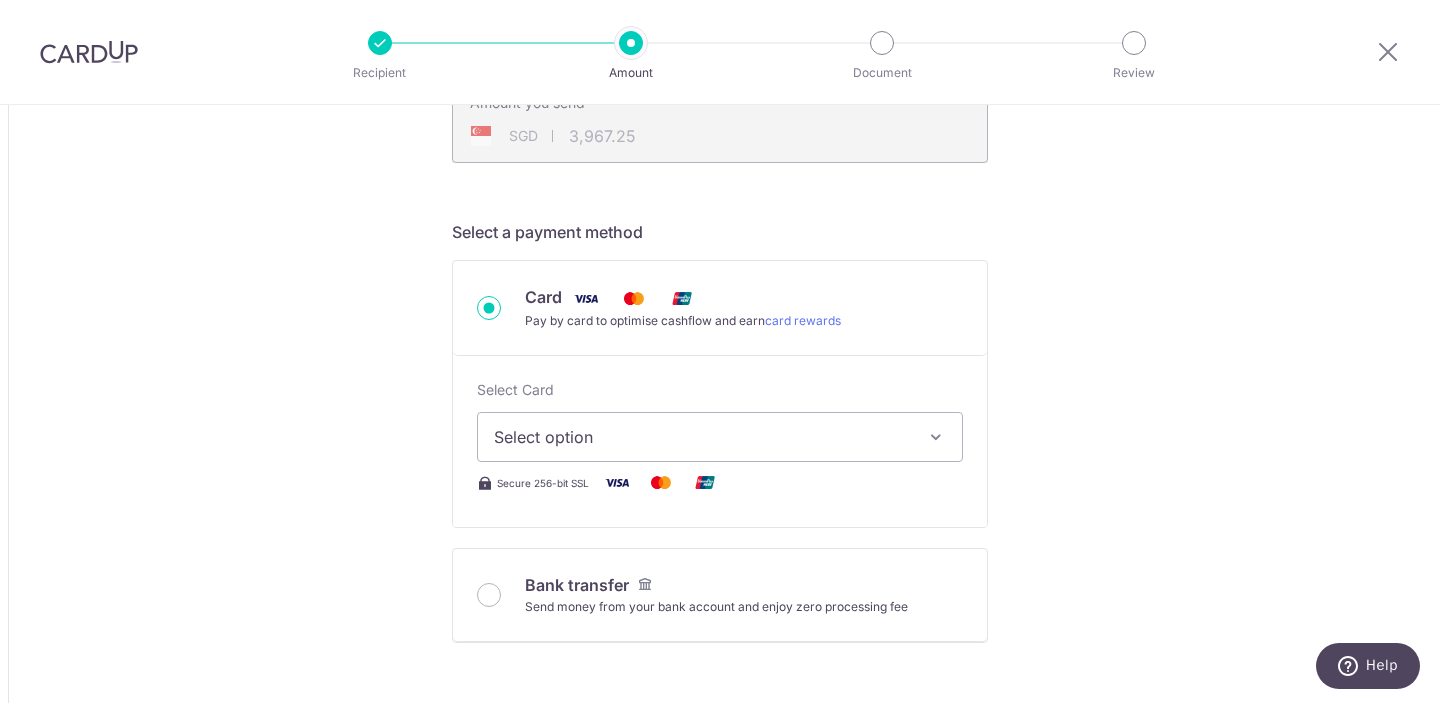 scroll, scrollTop: 489, scrollLeft: 0, axis: vertical 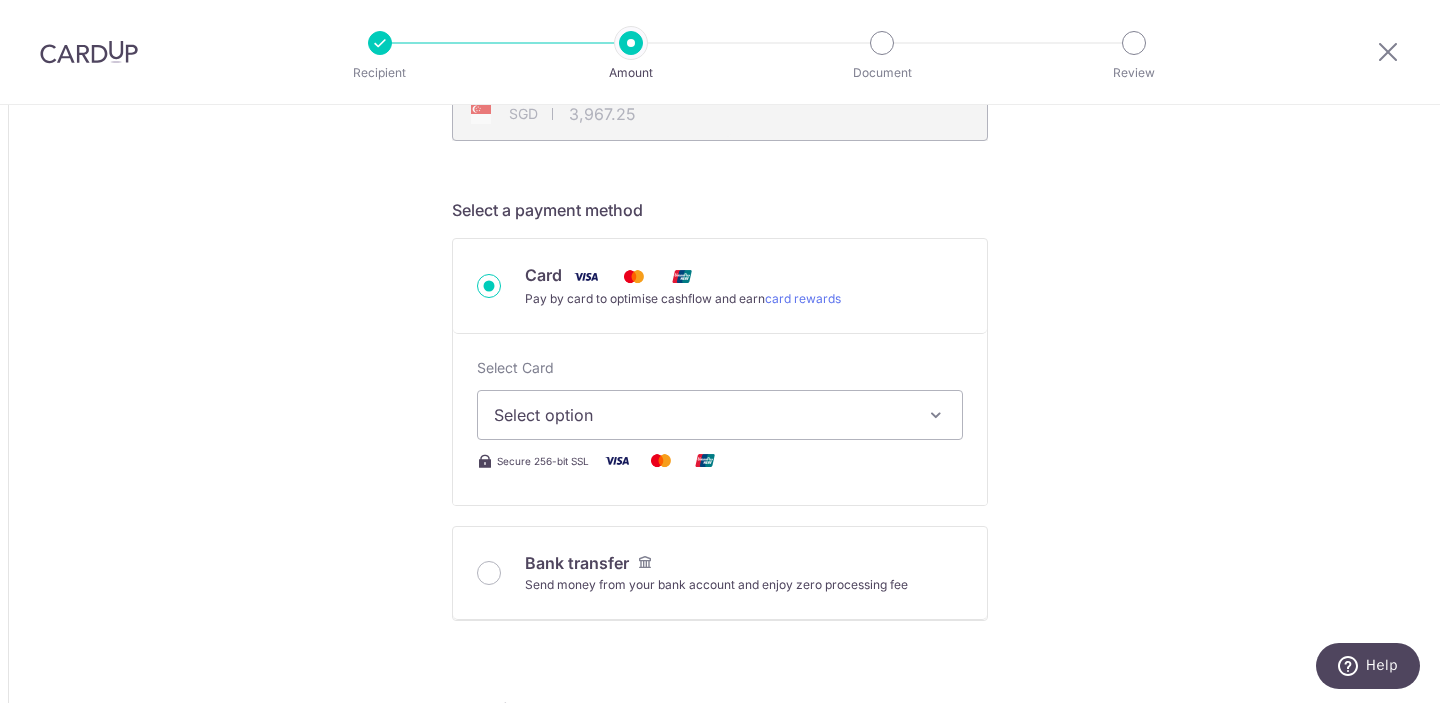 click on "Select option" at bounding box center (720, 415) 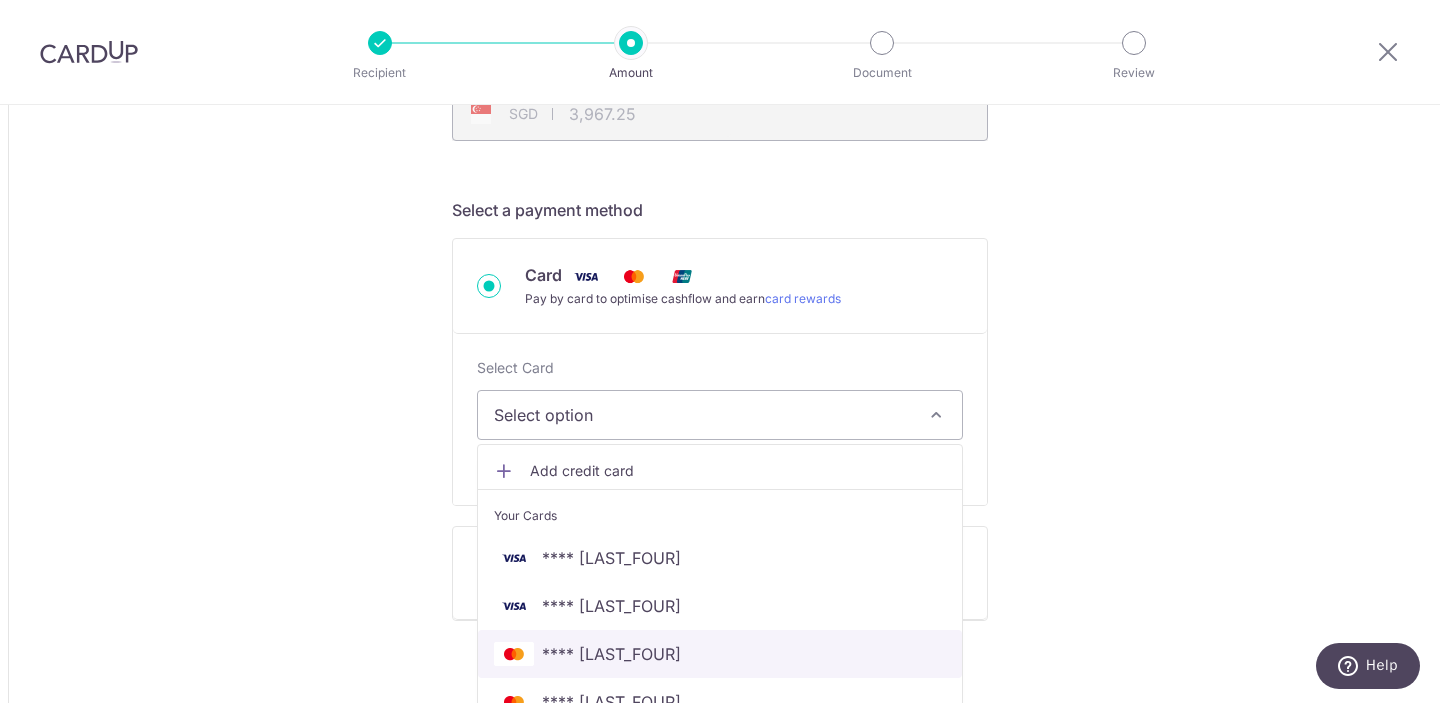 click on "[CARD_LAST_4]" at bounding box center [611, 654] 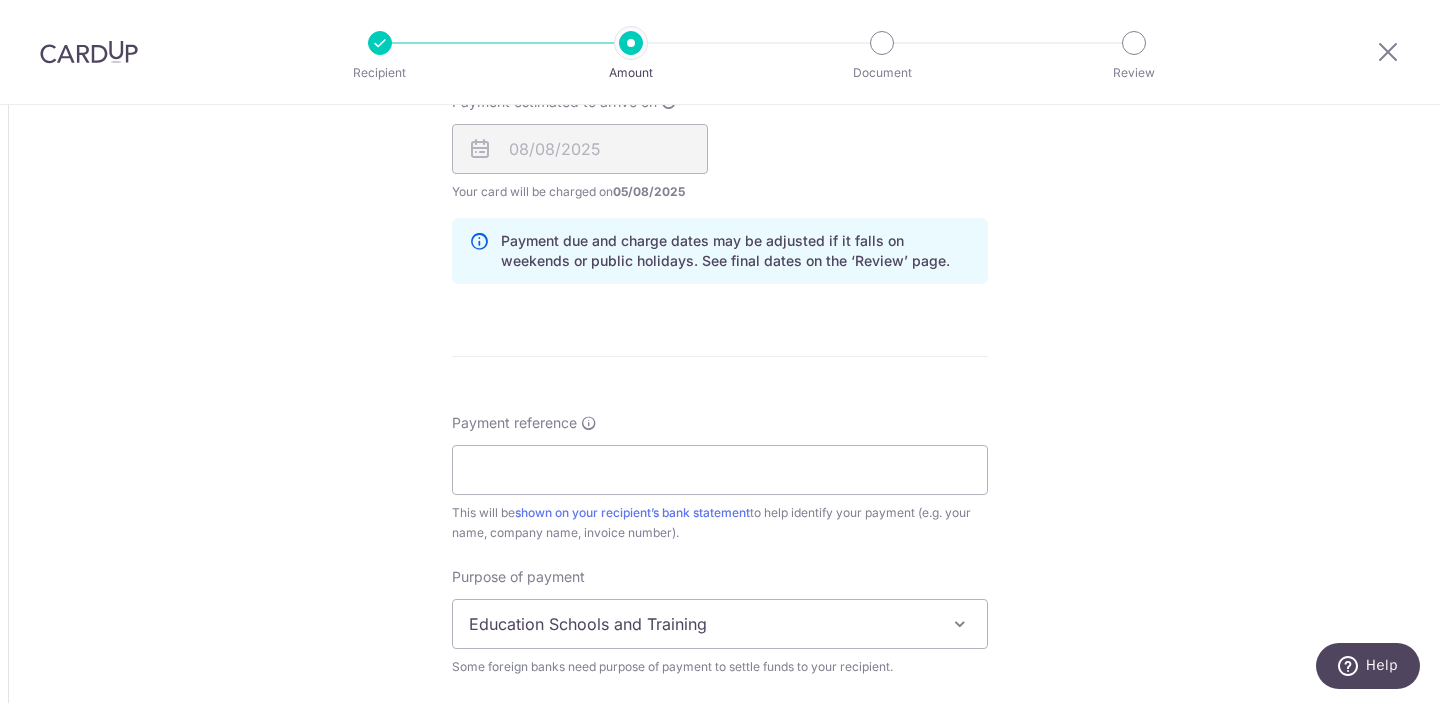 scroll, scrollTop: 1267, scrollLeft: 0, axis: vertical 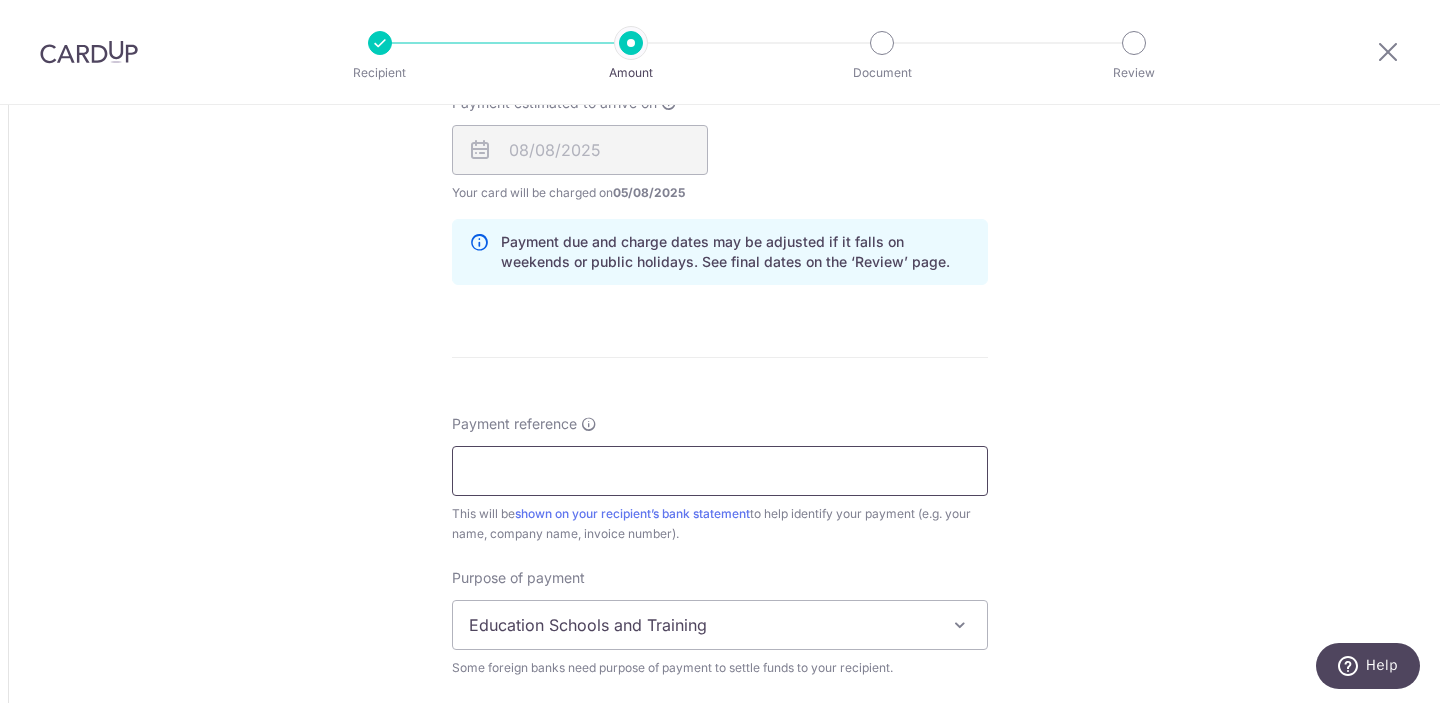 click on "Payment reference" at bounding box center (720, 471) 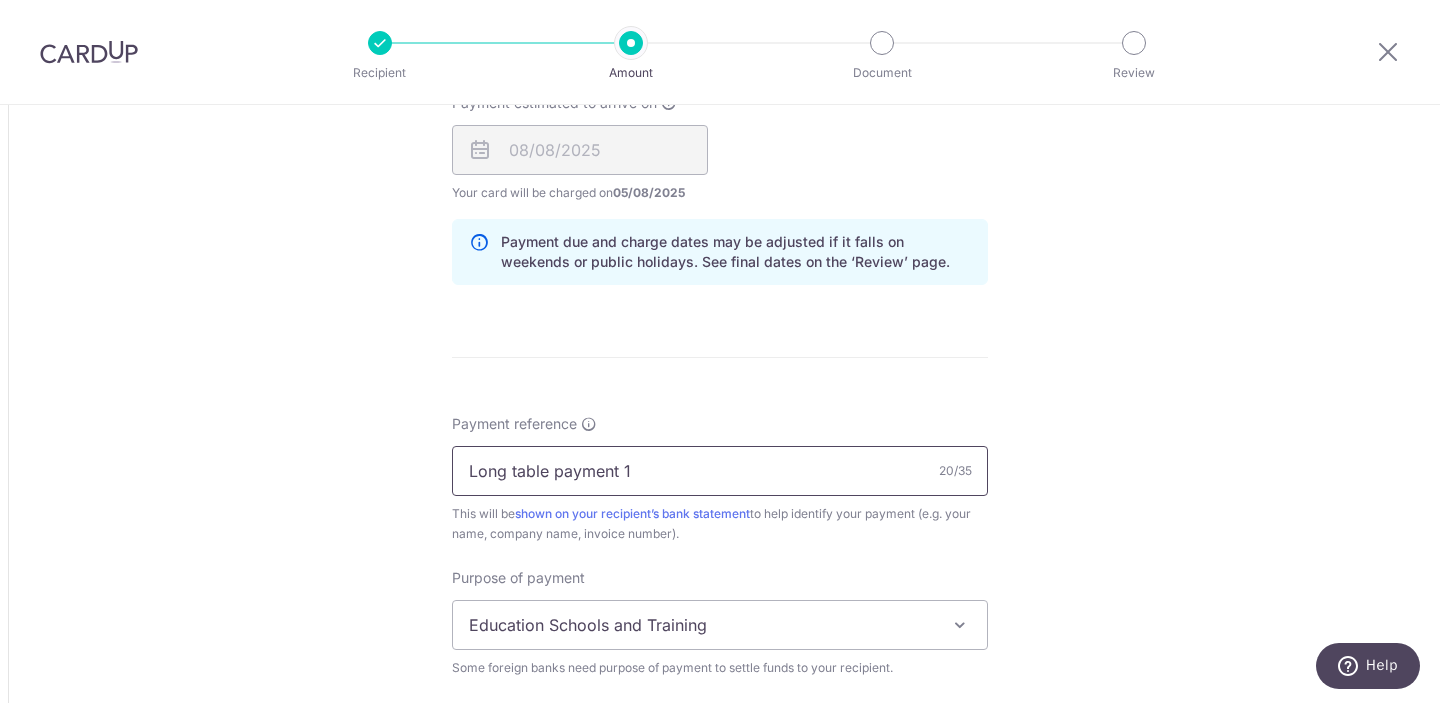scroll, scrollTop: 1328, scrollLeft: 0, axis: vertical 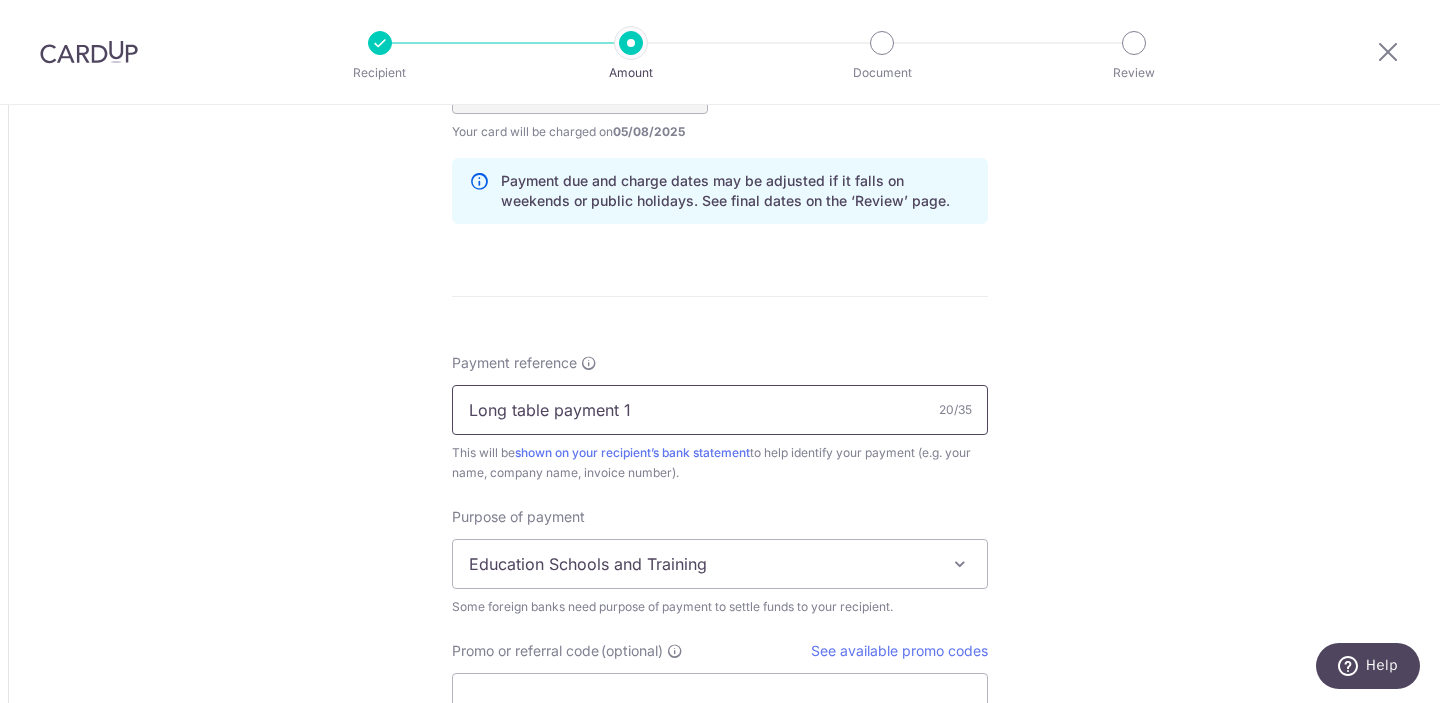 type on "Long table payment 1" 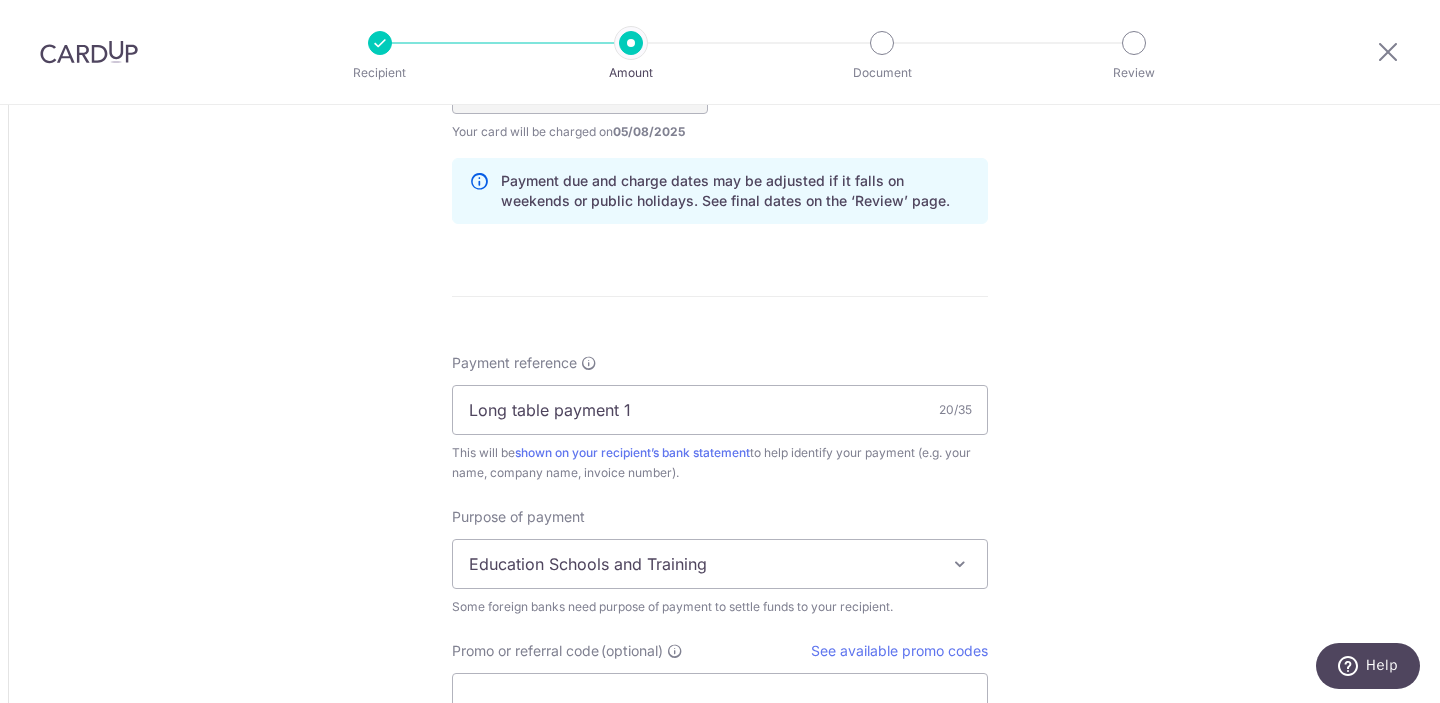 click on "Education Schools and Training" at bounding box center (720, 564) 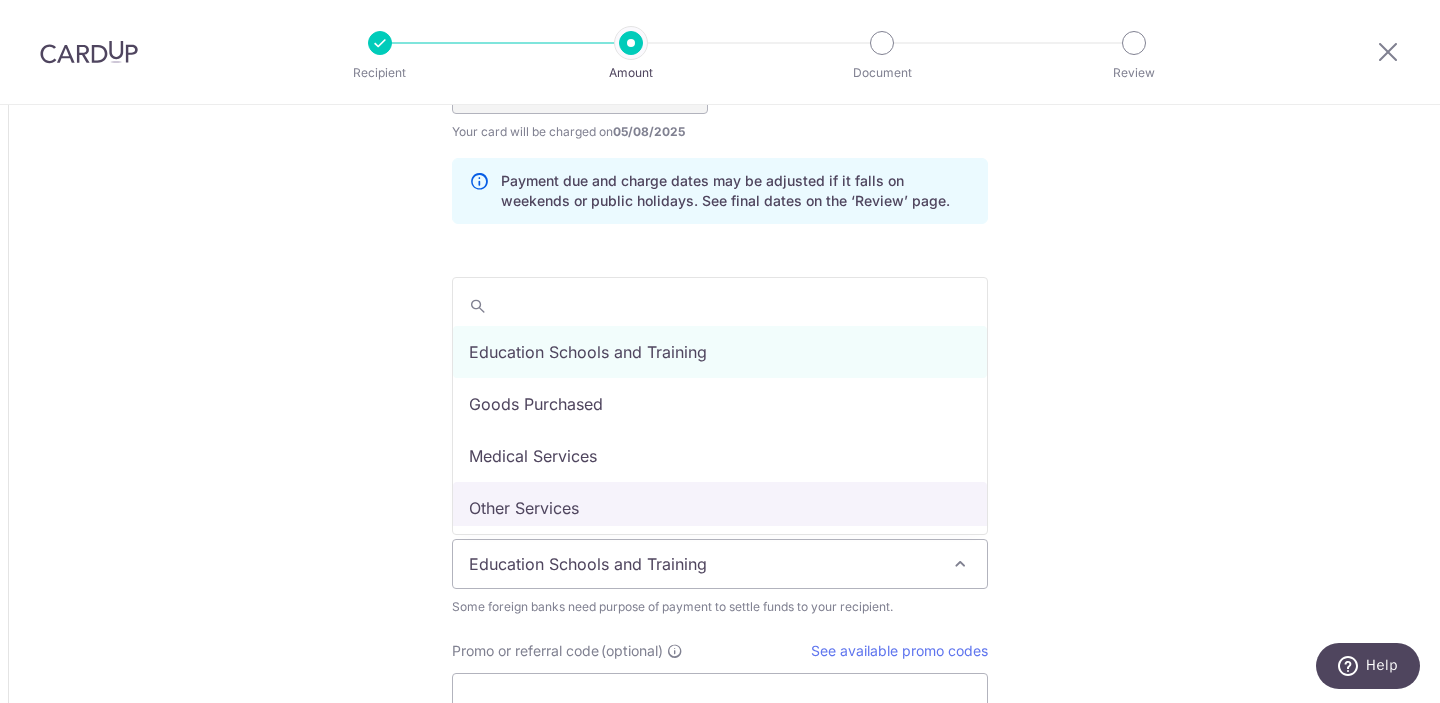 select on "Other Services" 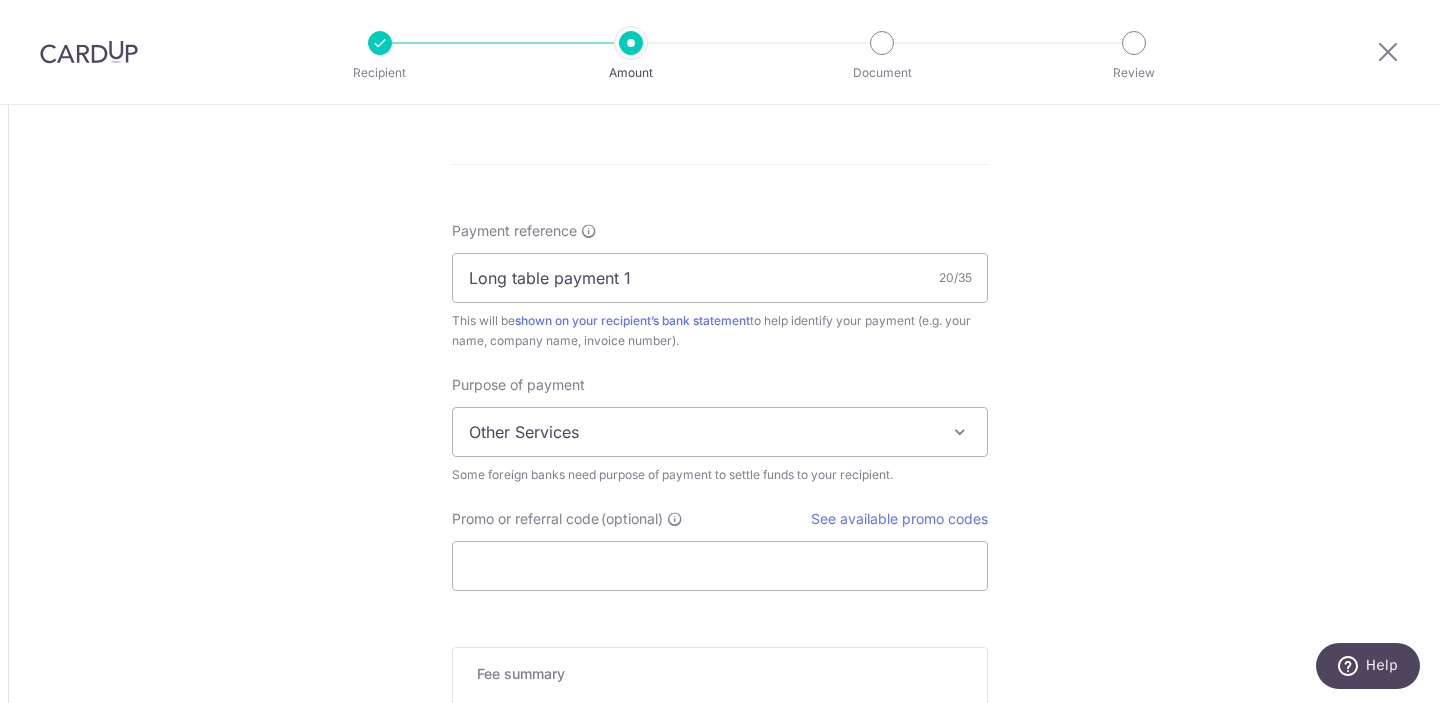scroll, scrollTop: 1501, scrollLeft: 0, axis: vertical 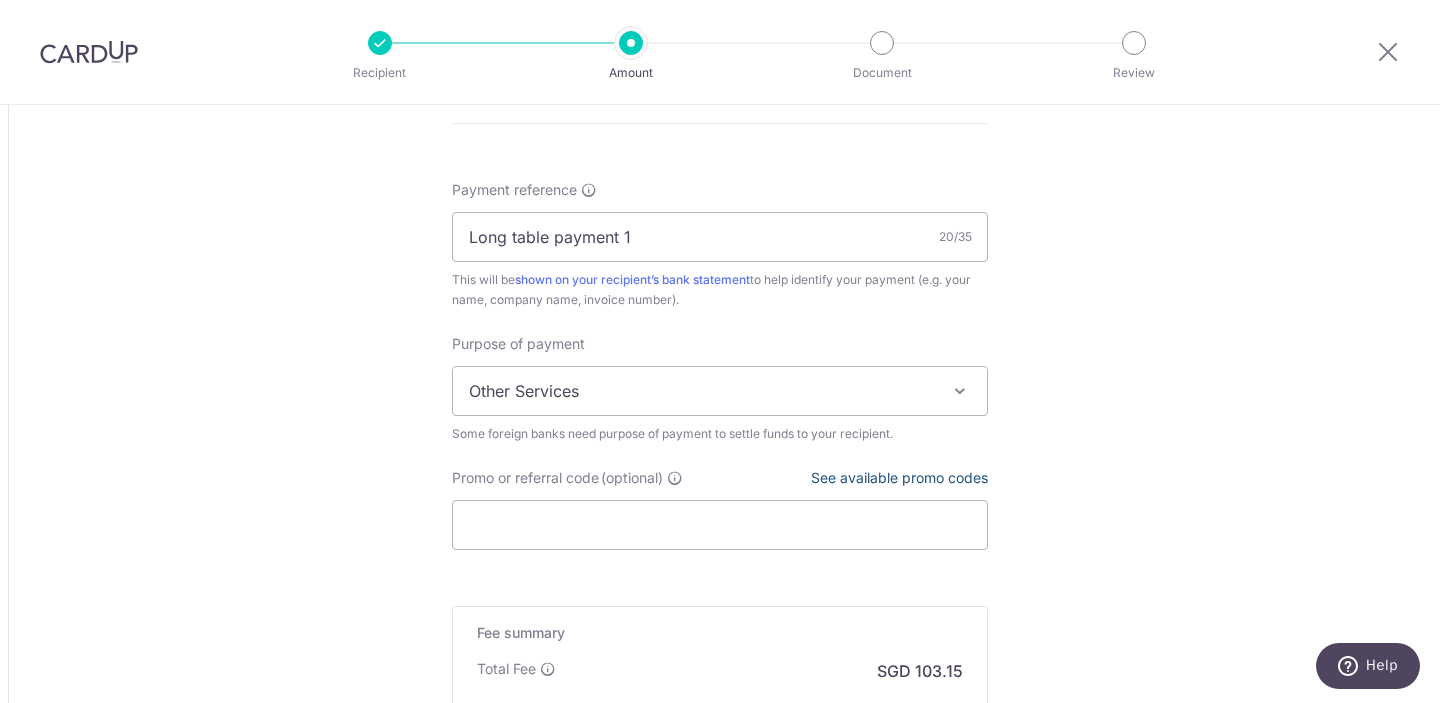 click on "See available promo codes" at bounding box center (899, 477) 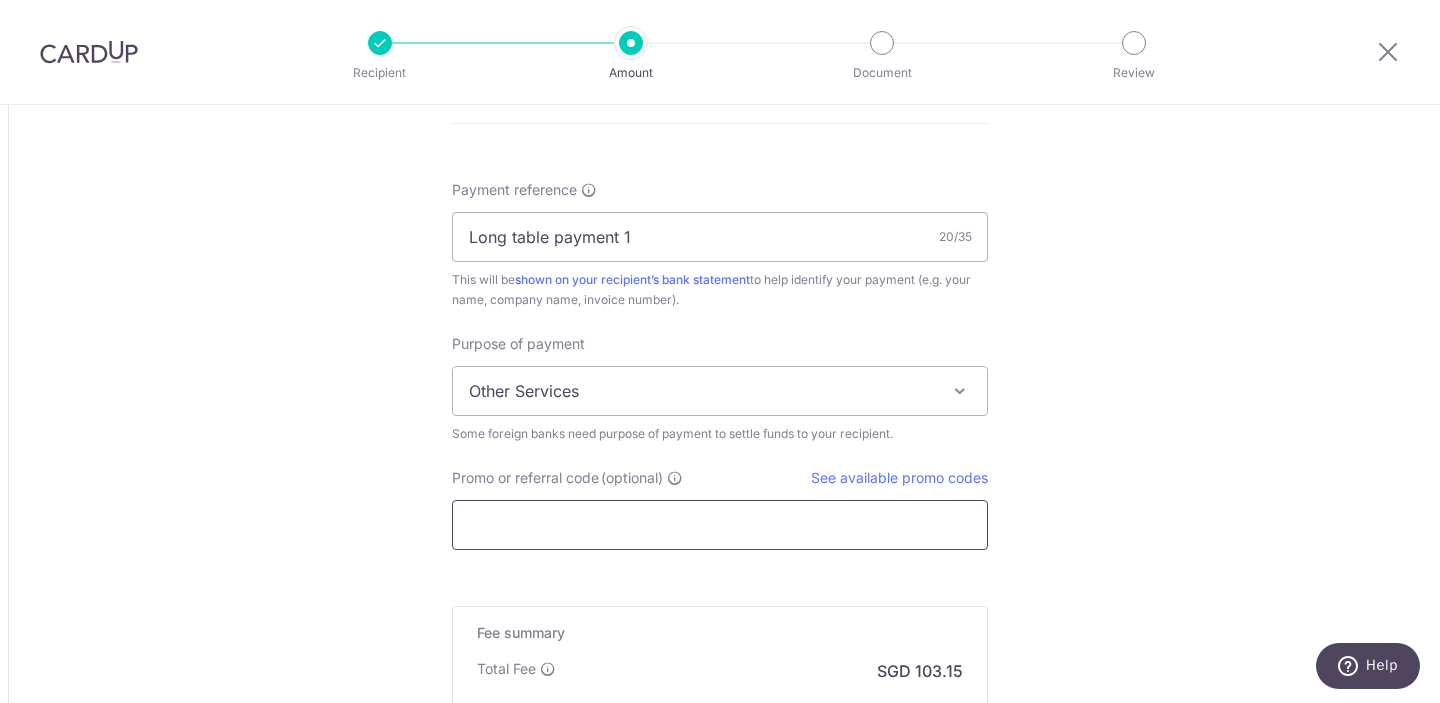 click on "Promo or referral code
(optional)" at bounding box center (720, 525) 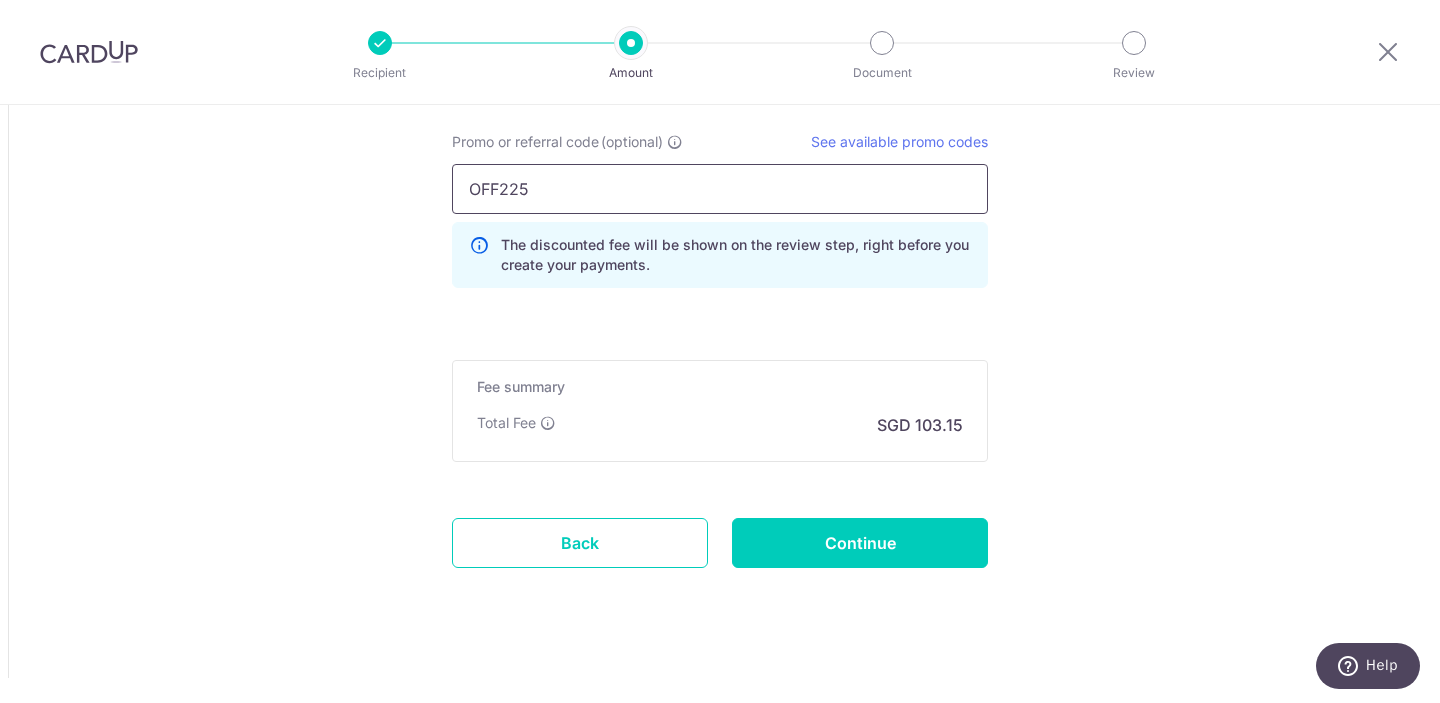 scroll, scrollTop: 1851, scrollLeft: 0, axis: vertical 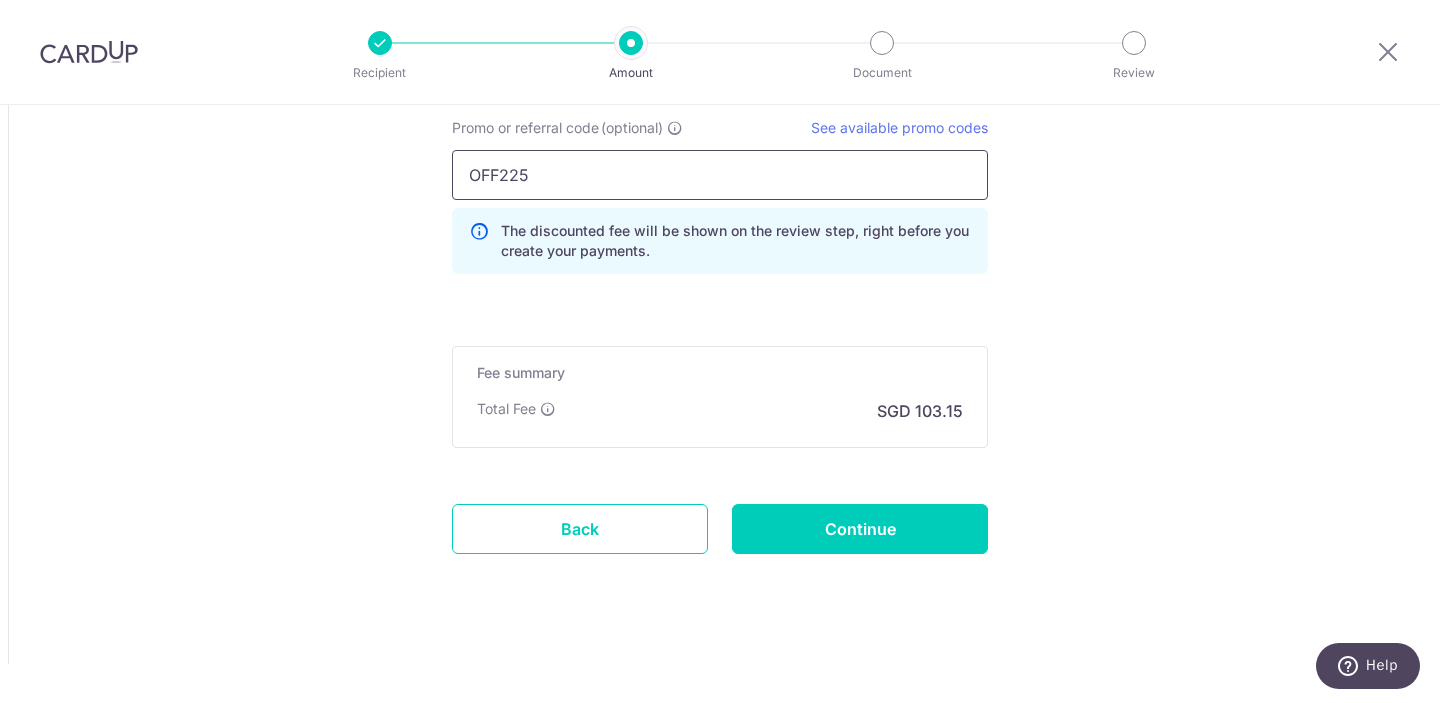 type on "OFF225" 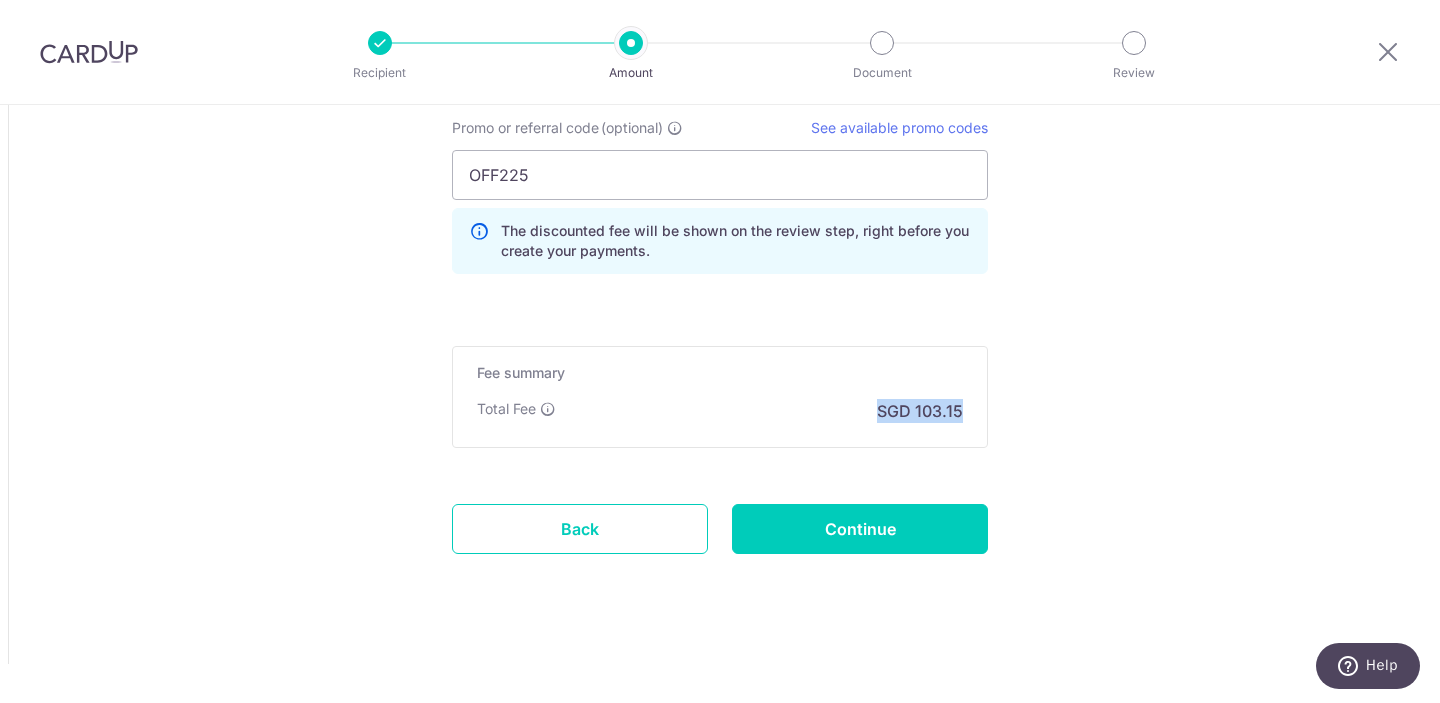 drag, startPoint x: 965, startPoint y: 411, endPoint x: 874, endPoint y: 415, distance: 91.08787 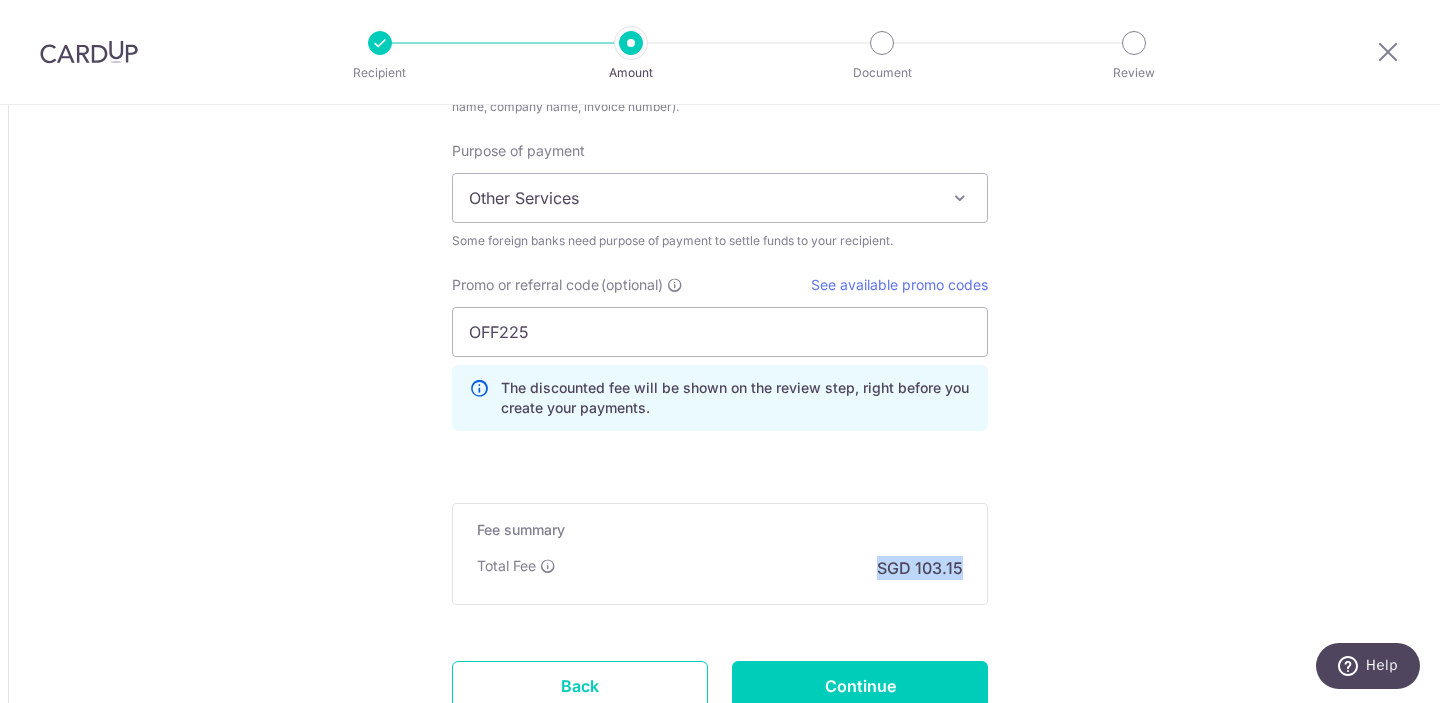 scroll, scrollTop: 1851, scrollLeft: 0, axis: vertical 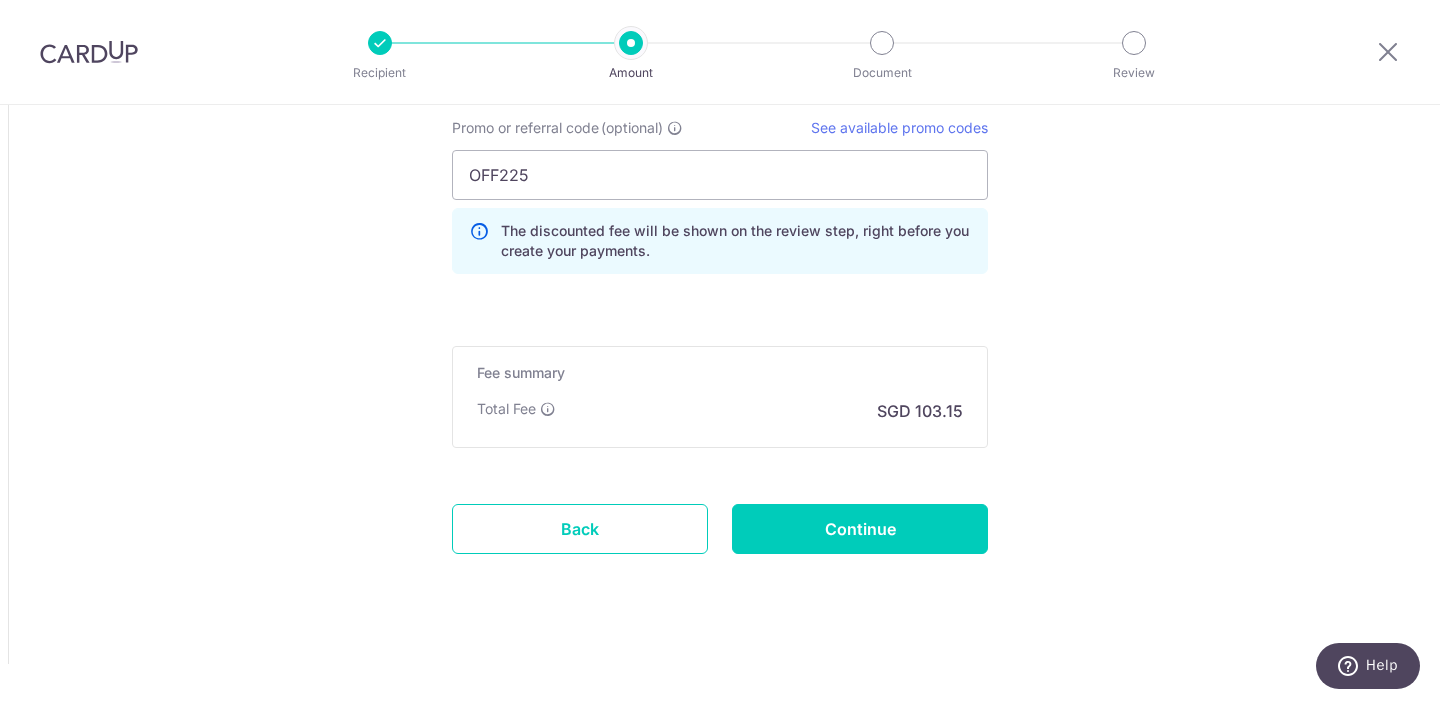 click on "Tell us more about your payment
Amount due to recipient
IDR
50,000,000.00
50000000
Recipient amount cannot be greater than 50,000,000.00 IDR, If you need to send a larger amount, you can set up multiple payments.
1 IDR =  0.00007859   SGD
Market exchange rate
SGD
3929.69" at bounding box center [720, -521] 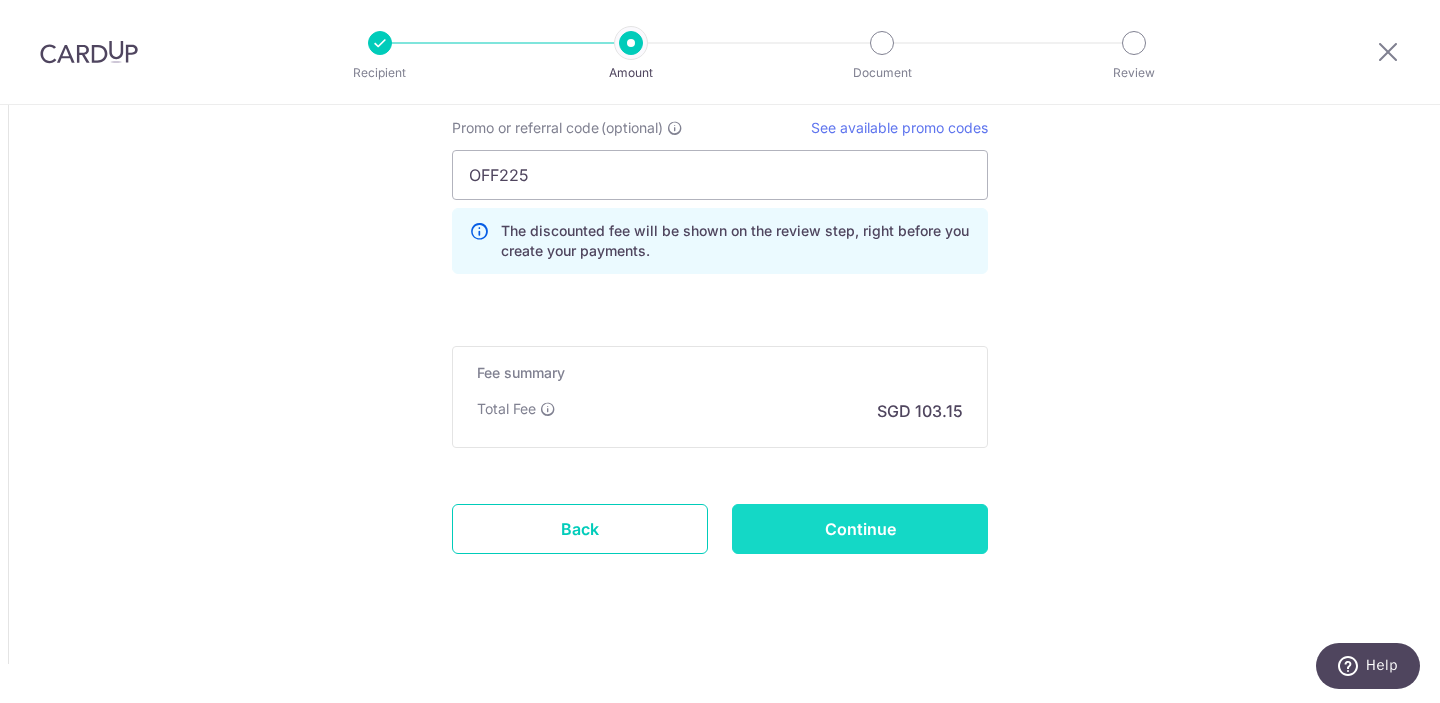 click on "Continue" at bounding box center (860, 529) 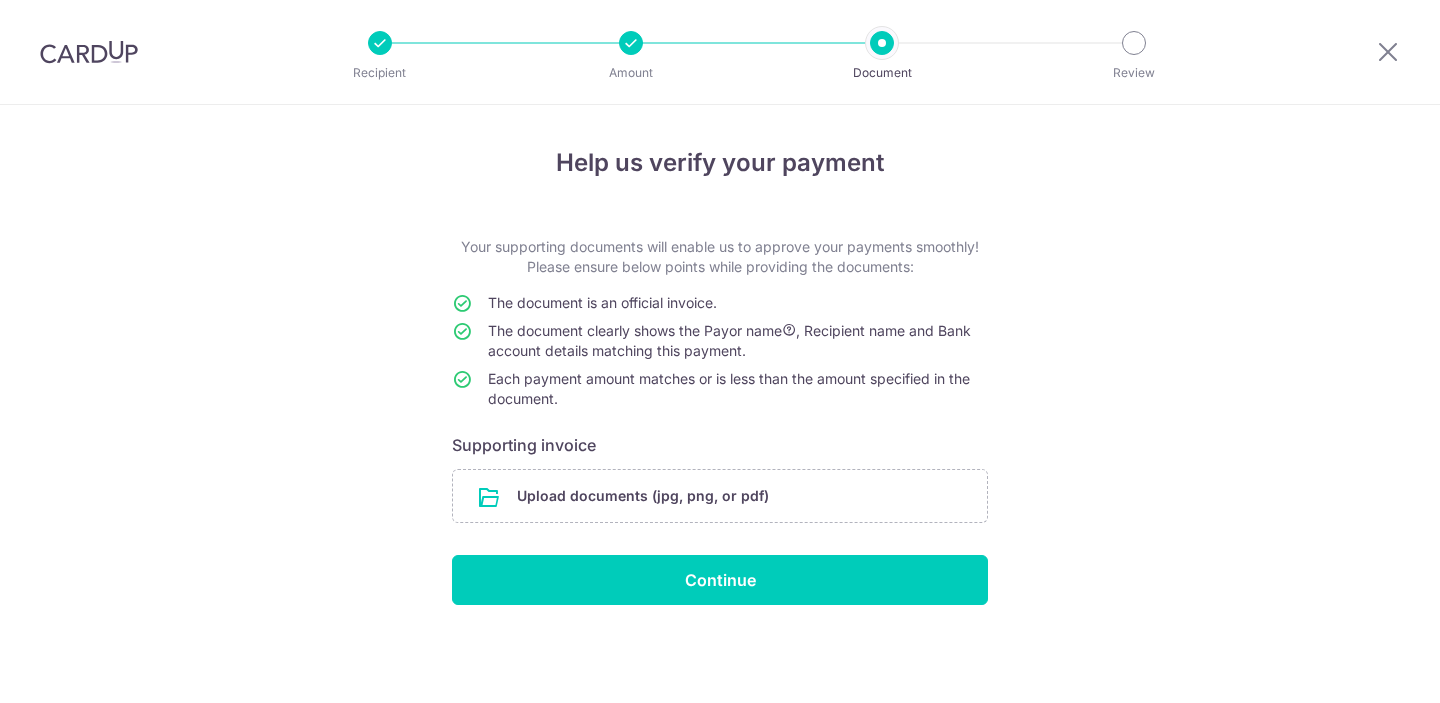 scroll, scrollTop: 0, scrollLeft: 0, axis: both 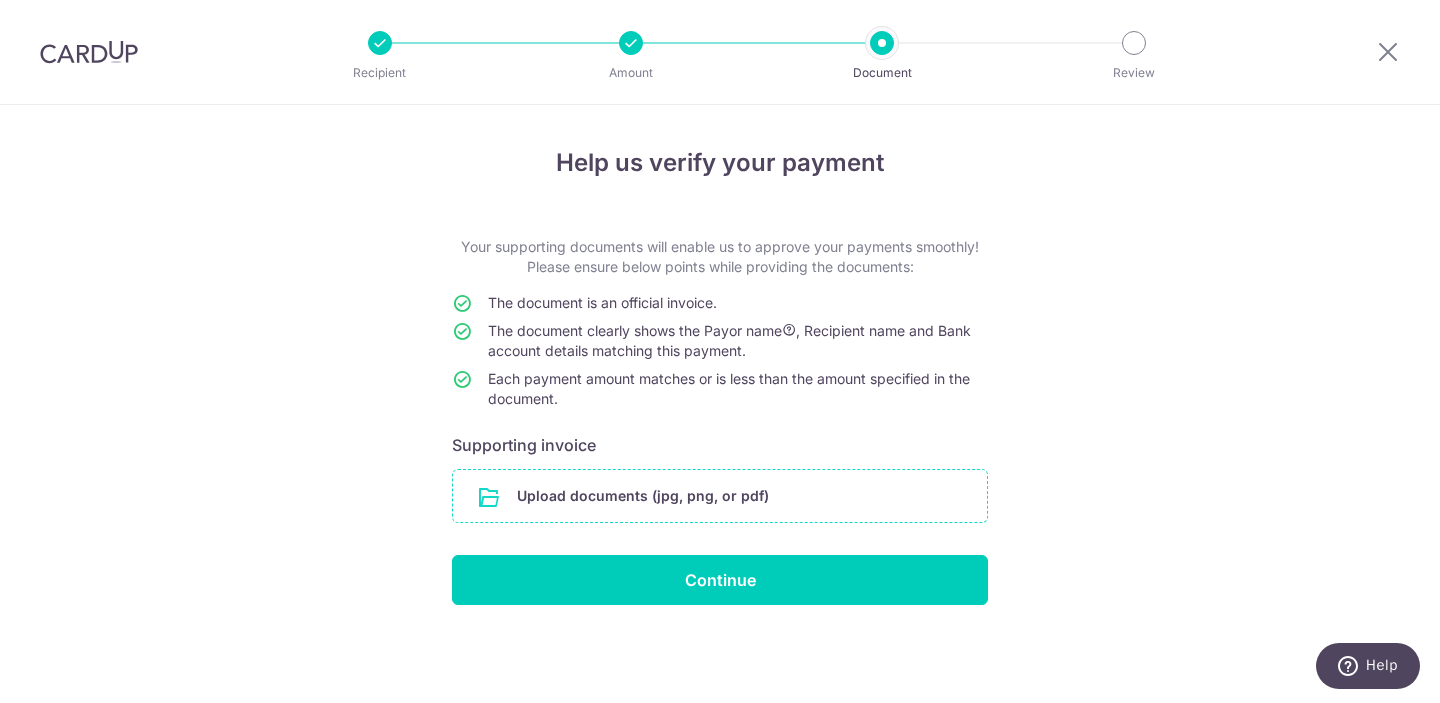 click at bounding box center (720, 496) 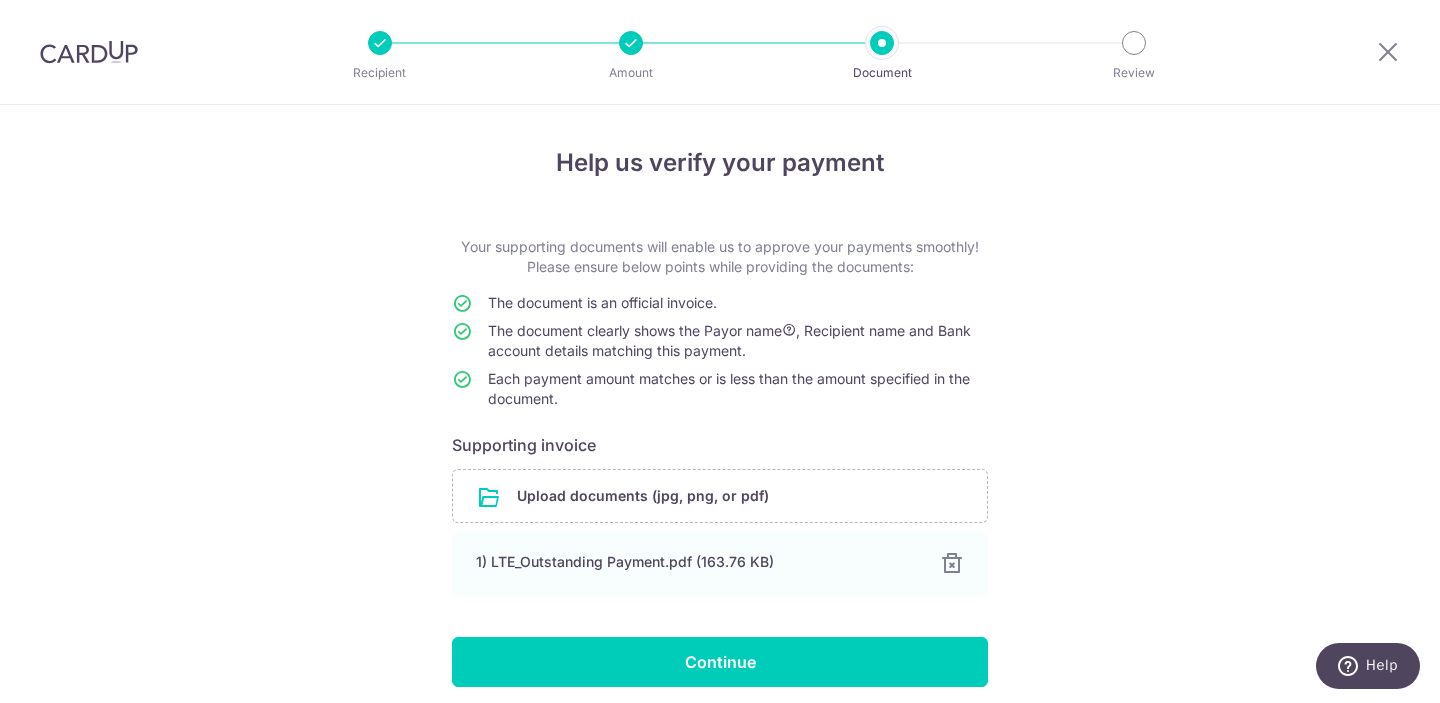 scroll, scrollTop: 78, scrollLeft: 0, axis: vertical 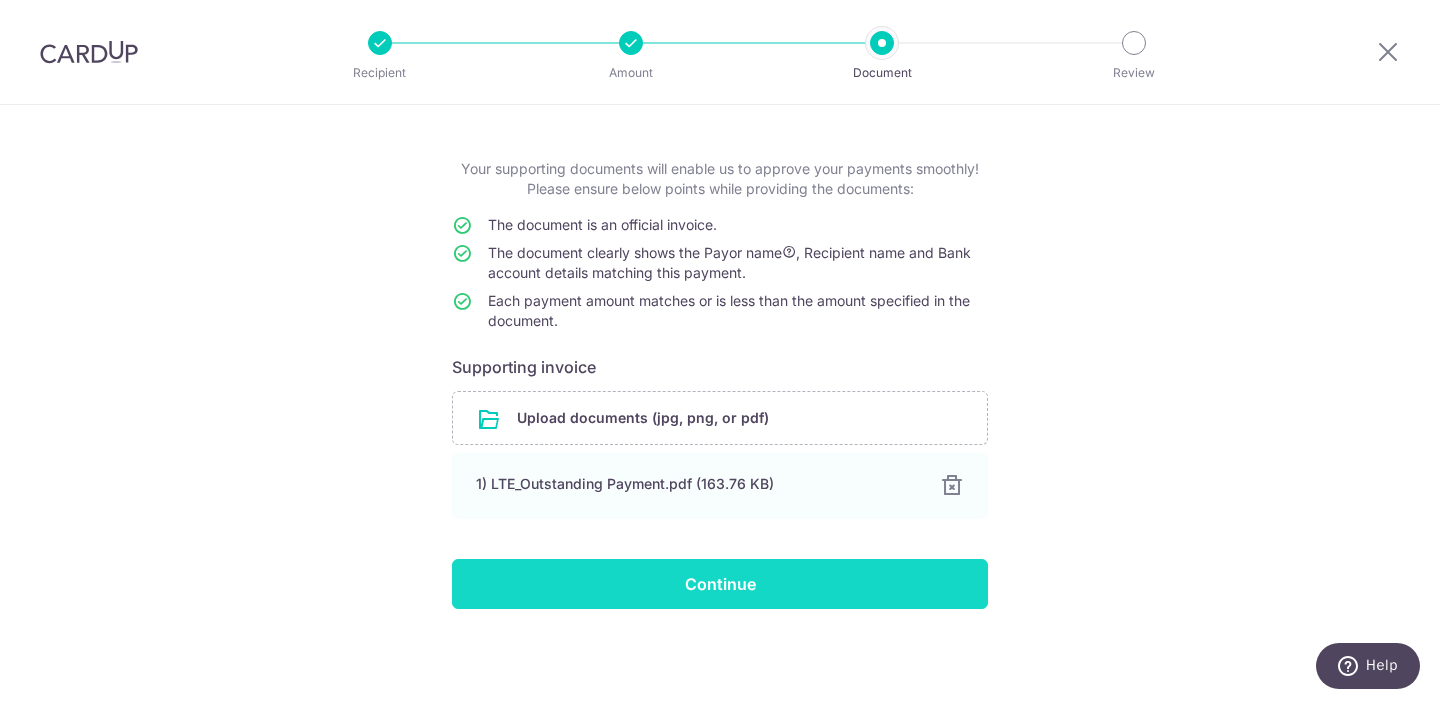click on "Continue" at bounding box center [720, 584] 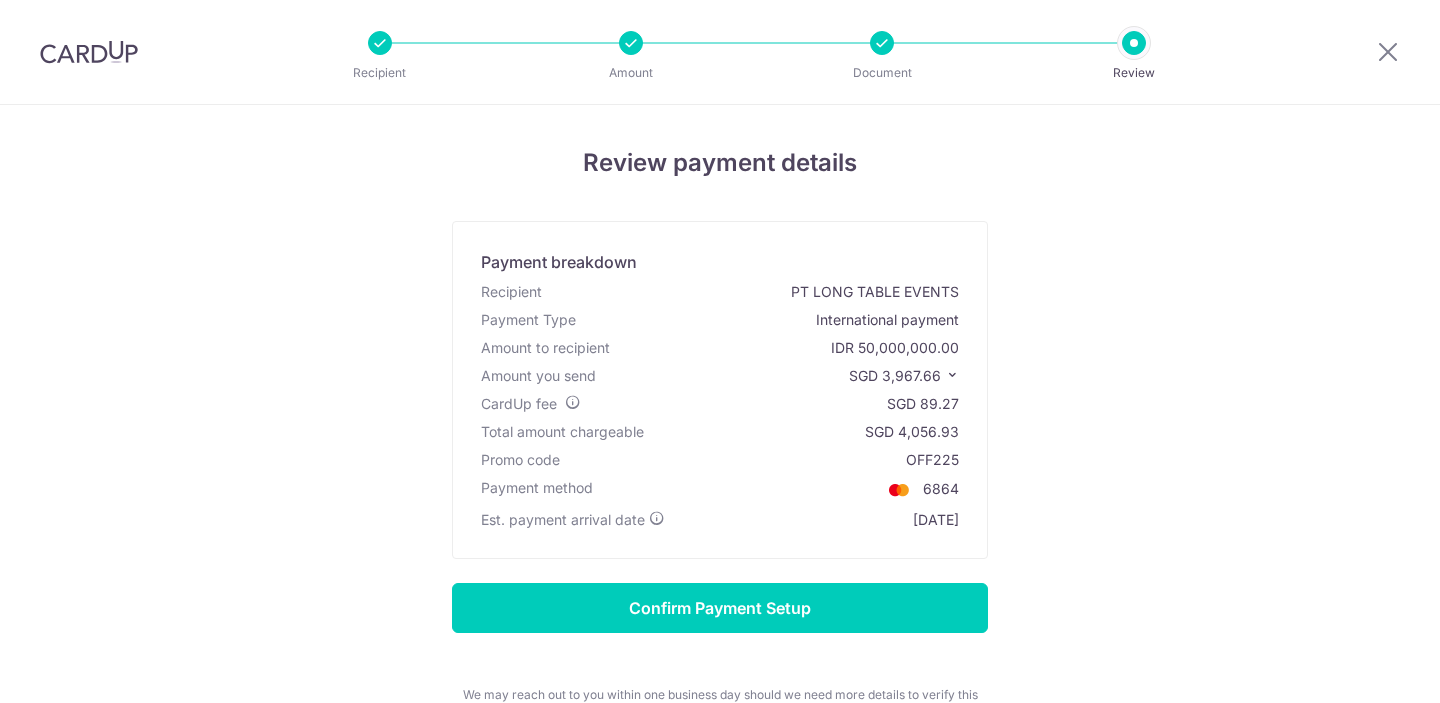 scroll, scrollTop: 0, scrollLeft: 0, axis: both 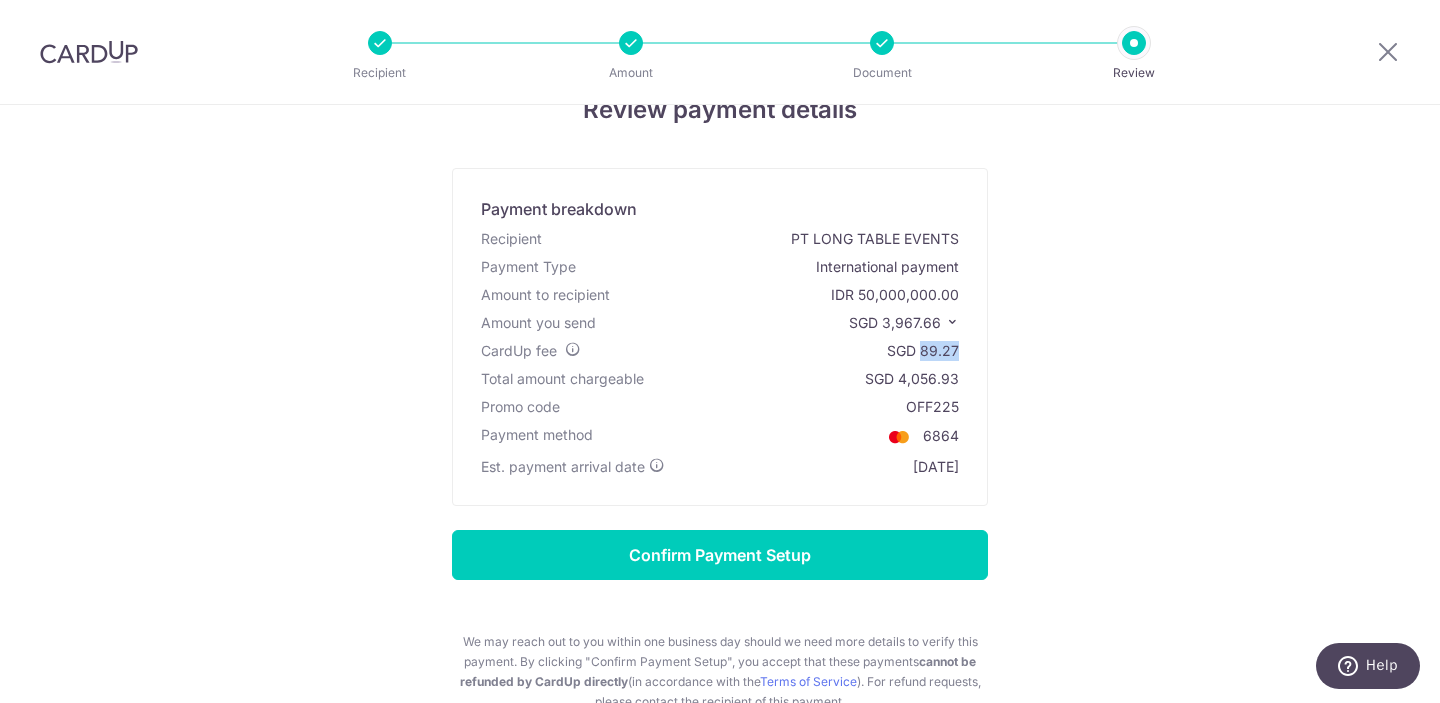 drag, startPoint x: 924, startPoint y: 348, endPoint x: 963, endPoint y: 348, distance: 39 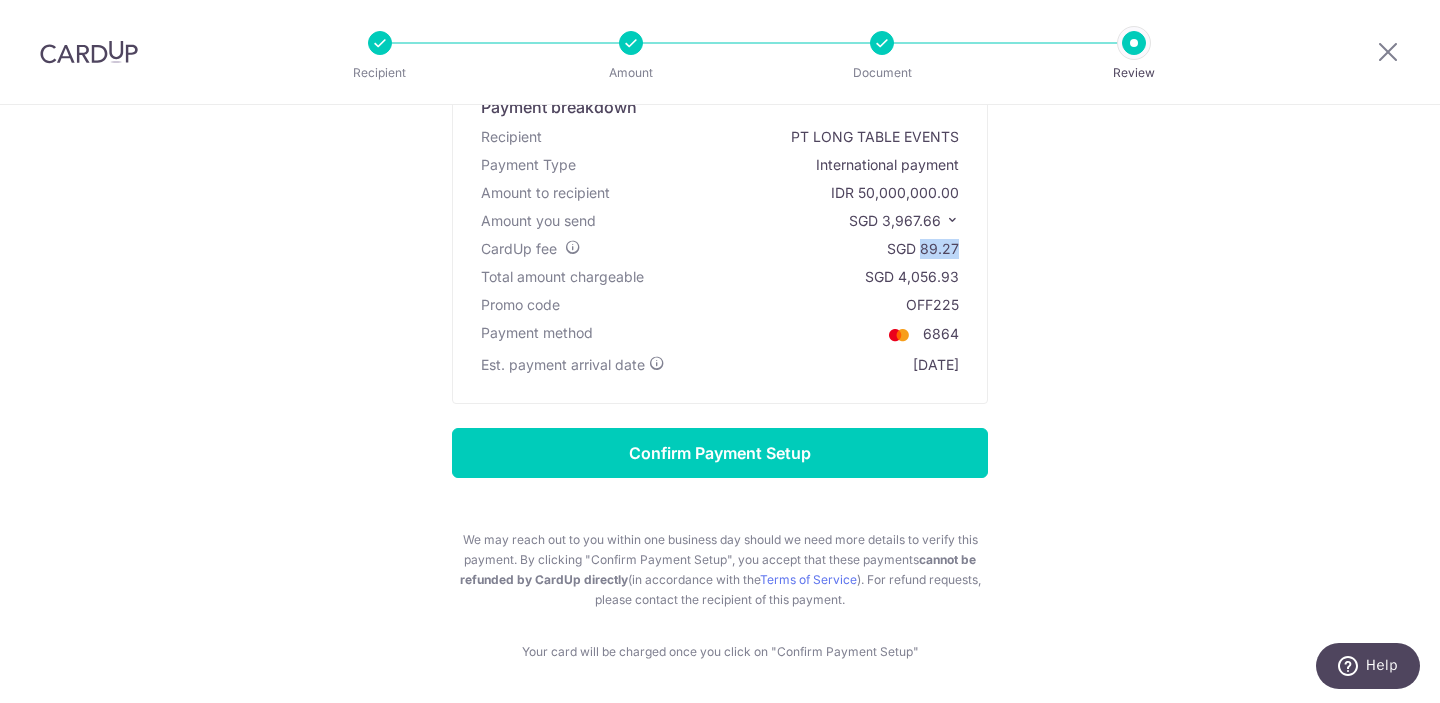 scroll, scrollTop: 0, scrollLeft: 0, axis: both 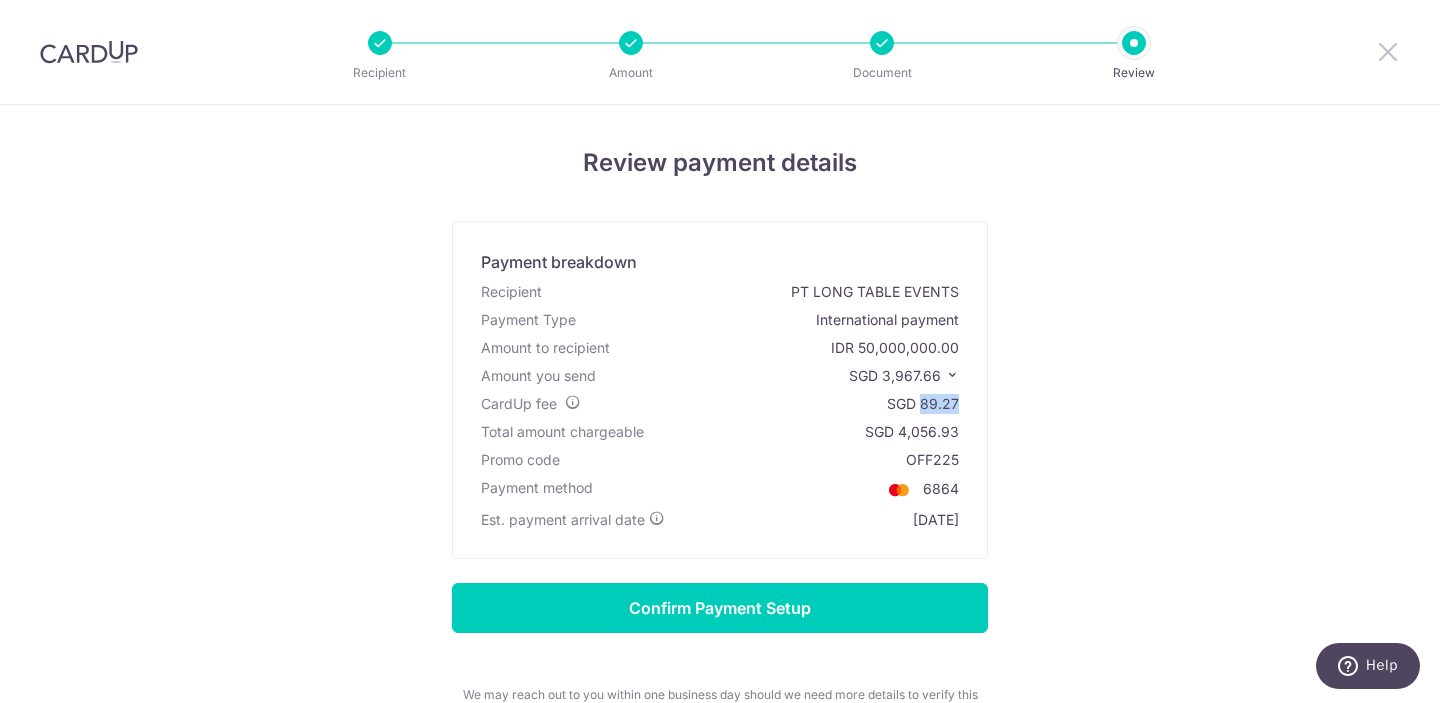 click at bounding box center (1388, 51) 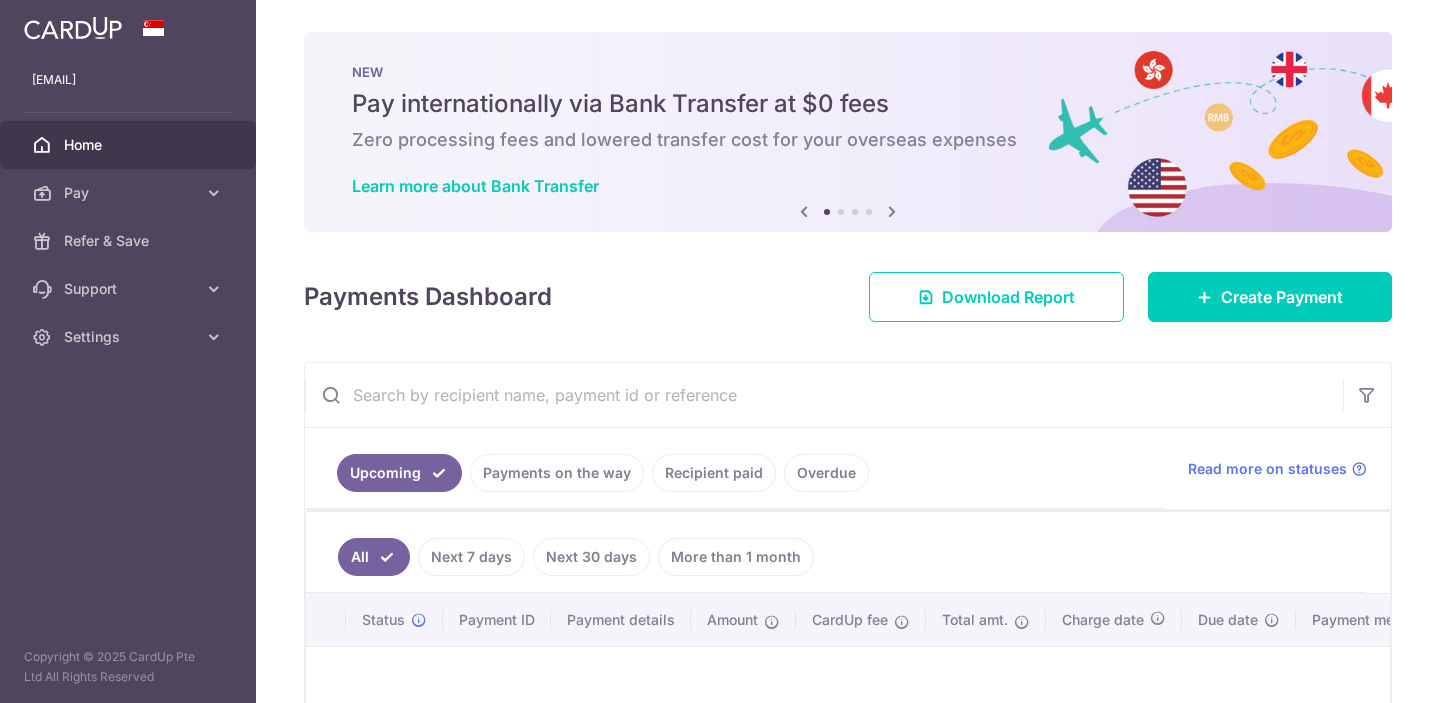 scroll, scrollTop: 0, scrollLeft: 0, axis: both 